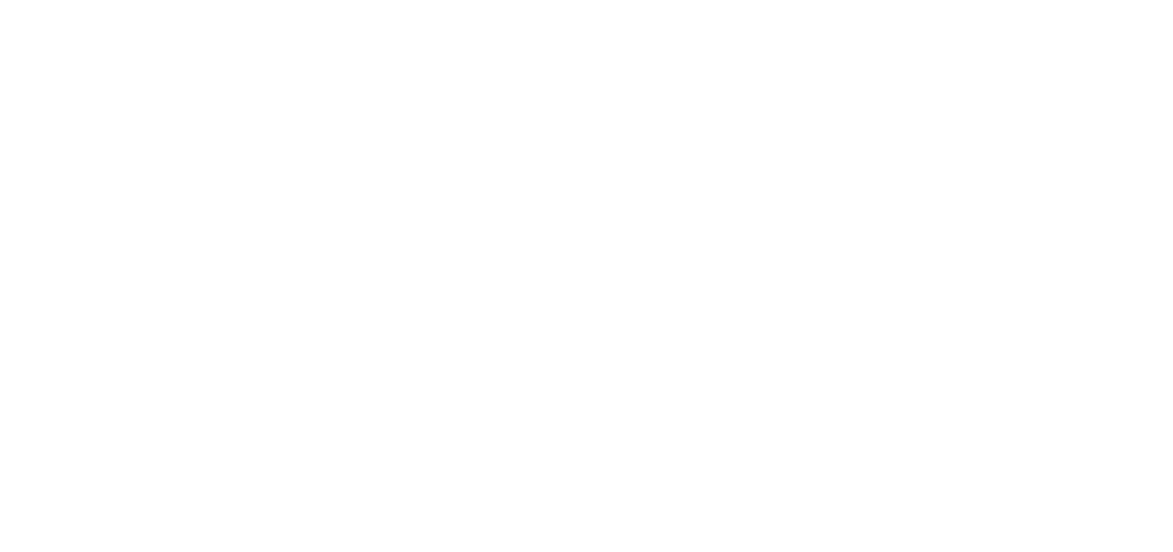 scroll, scrollTop: 0, scrollLeft: 0, axis: both 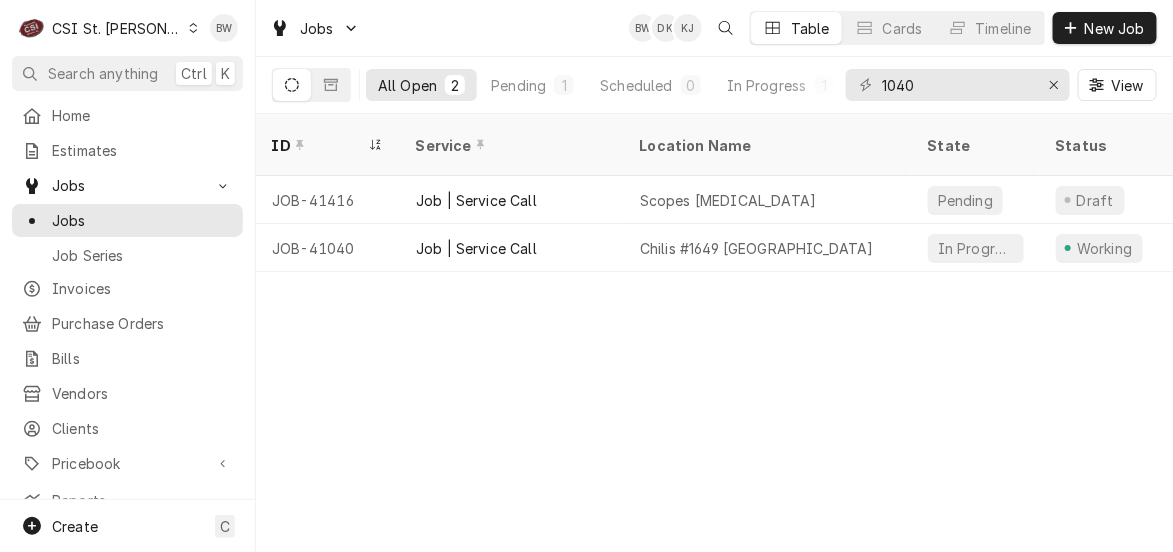 click on "Jobs   BW DK KJ Table Cards Timeline New Job" at bounding box center (714, 28) 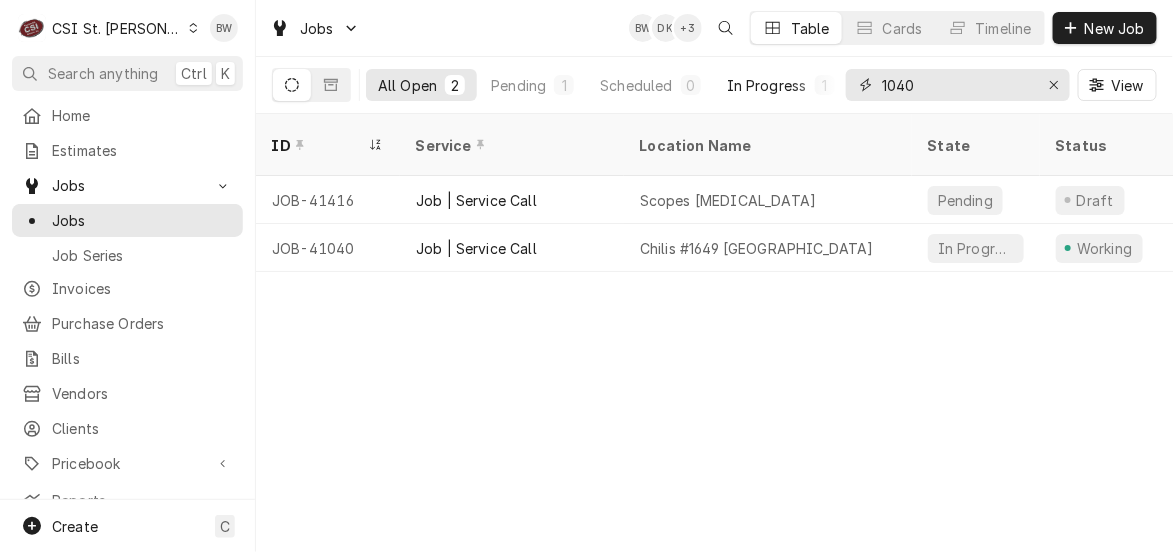 drag, startPoint x: 941, startPoint y: 92, endPoint x: 831, endPoint y: 95, distance: 110.0409 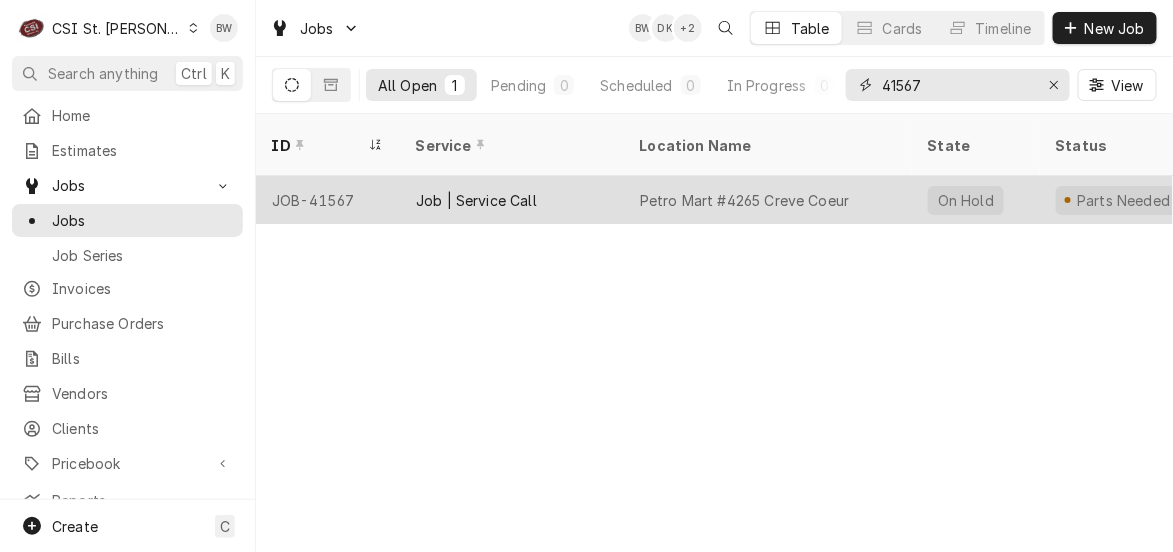 type on "41567" 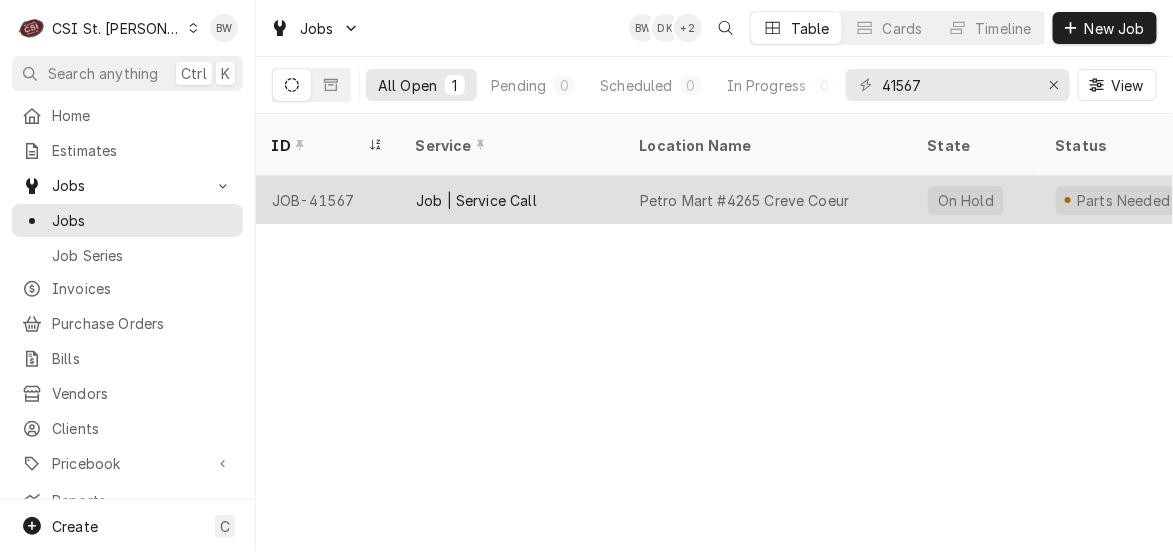 click on "JOB-41567" at bounding box center (328, 200) 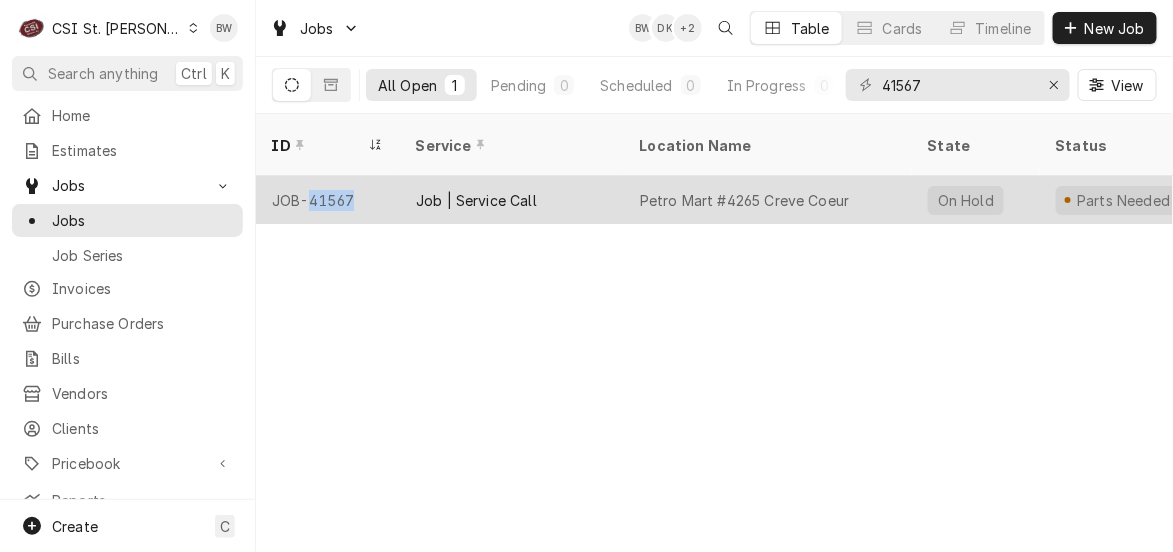 click on "JOB-41567" at bounding box center [328, 200] 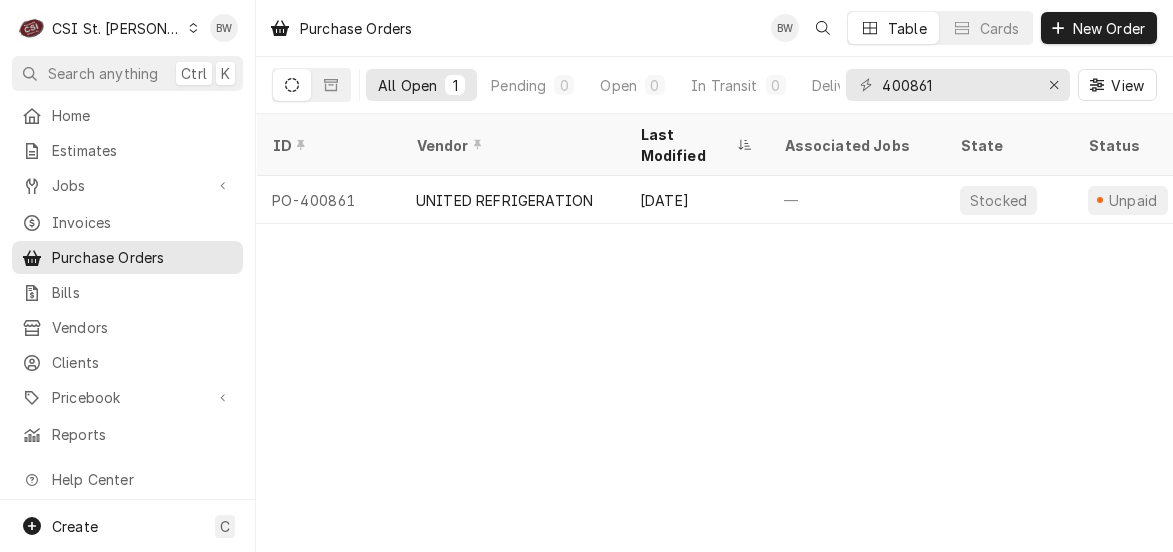 scroll, scrollTop: 0, scrollLeft: 0, axis: both 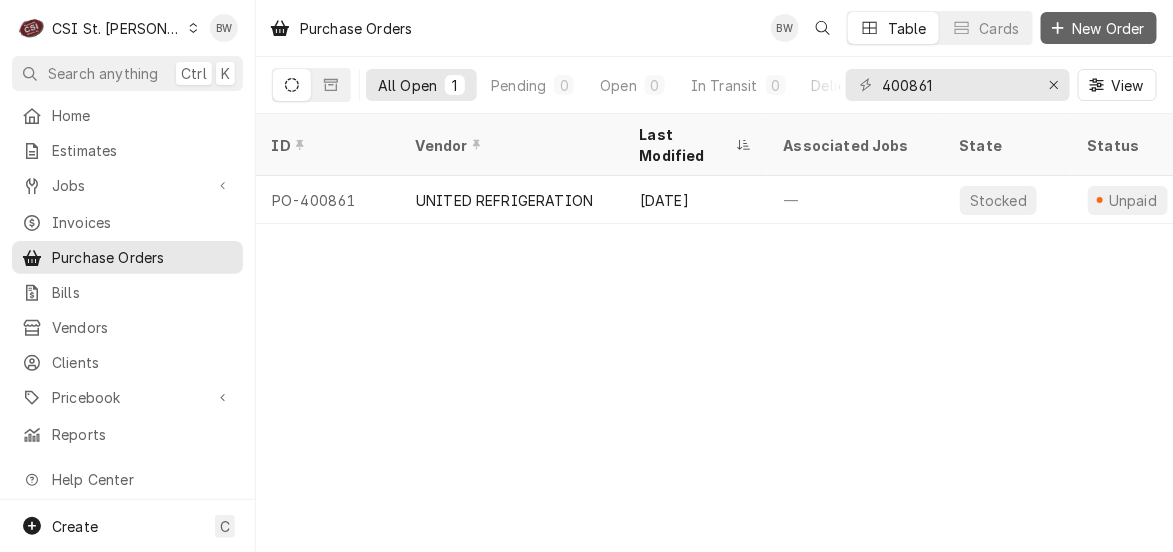 click on "New Order" at bounding box center (1099, 28) 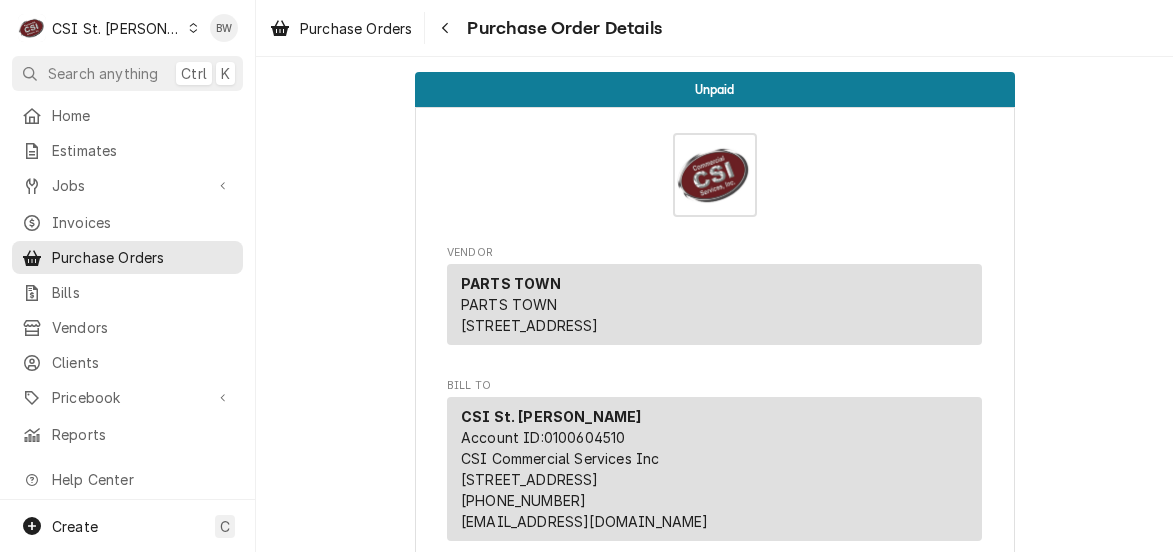 scroll, scrollTop: 0, scrollLeft: 0, axis: both 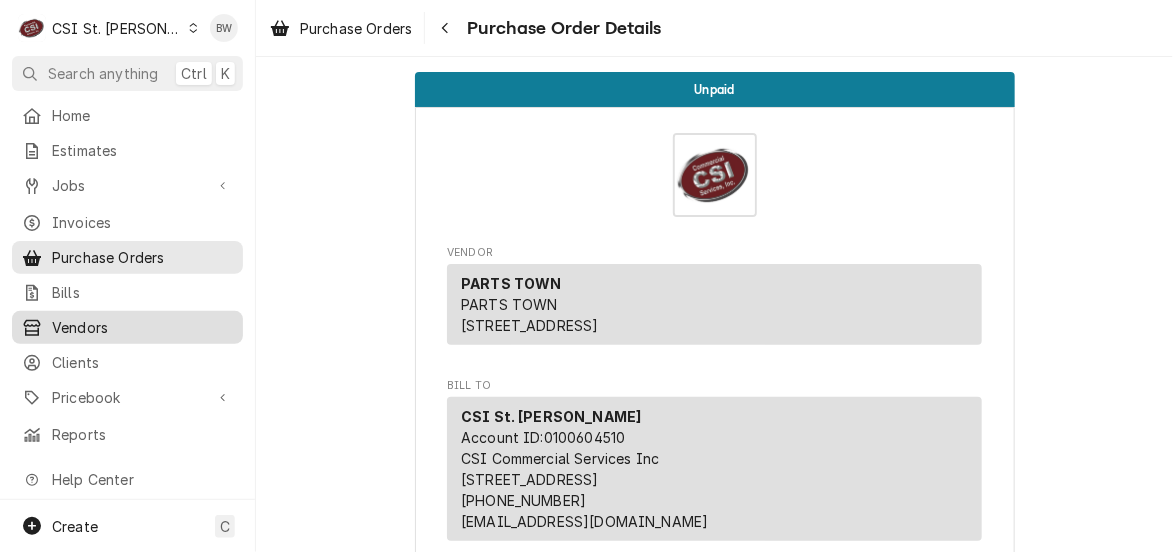 click on "Vendors" at bounding box center (142, 327) 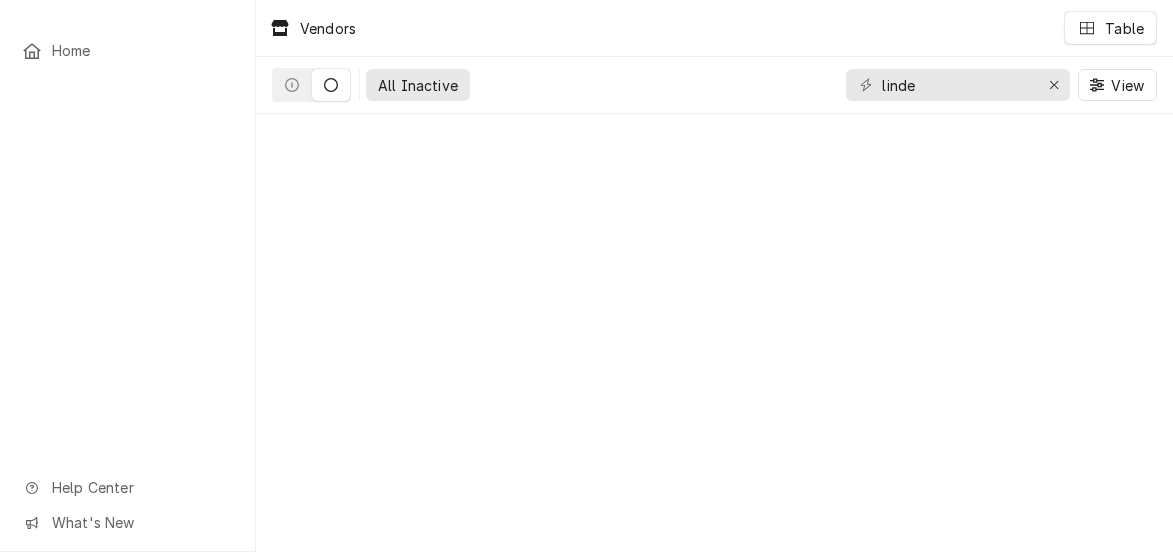 scroll, scrollTop: 0, scrollLeft: 0, axis: both 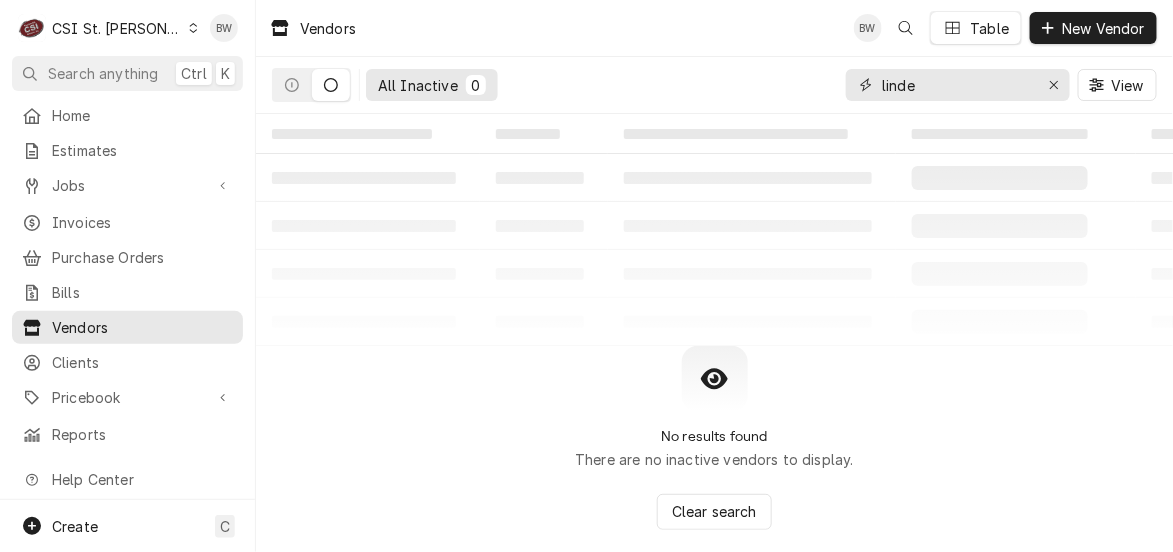 drag, startPoint x: 957, startPoint y: 80, endPoint x: 844, endPoint y: 90, distance: 113.44161 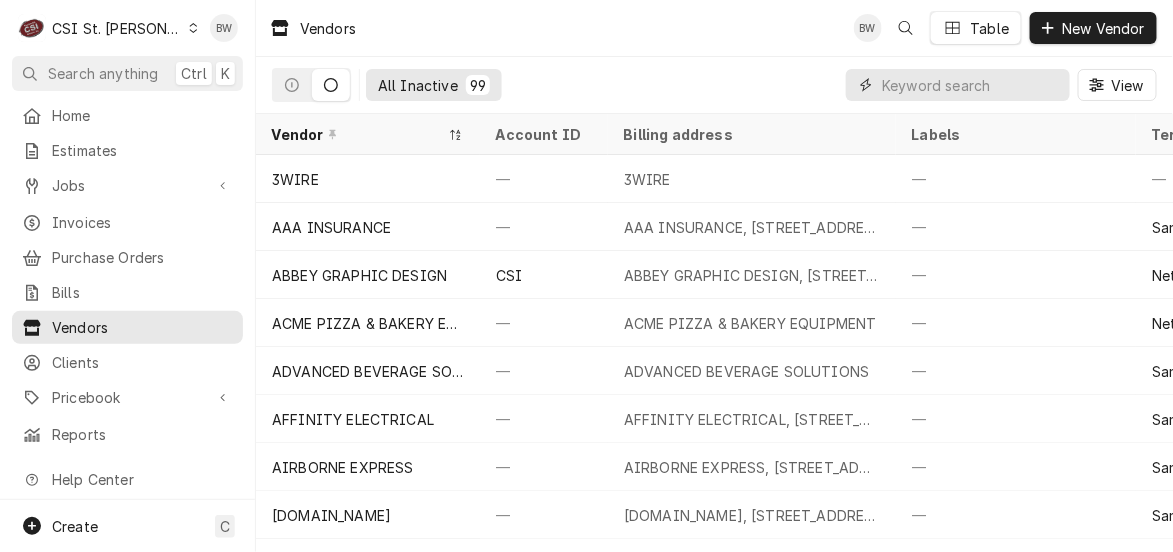 type on "v" 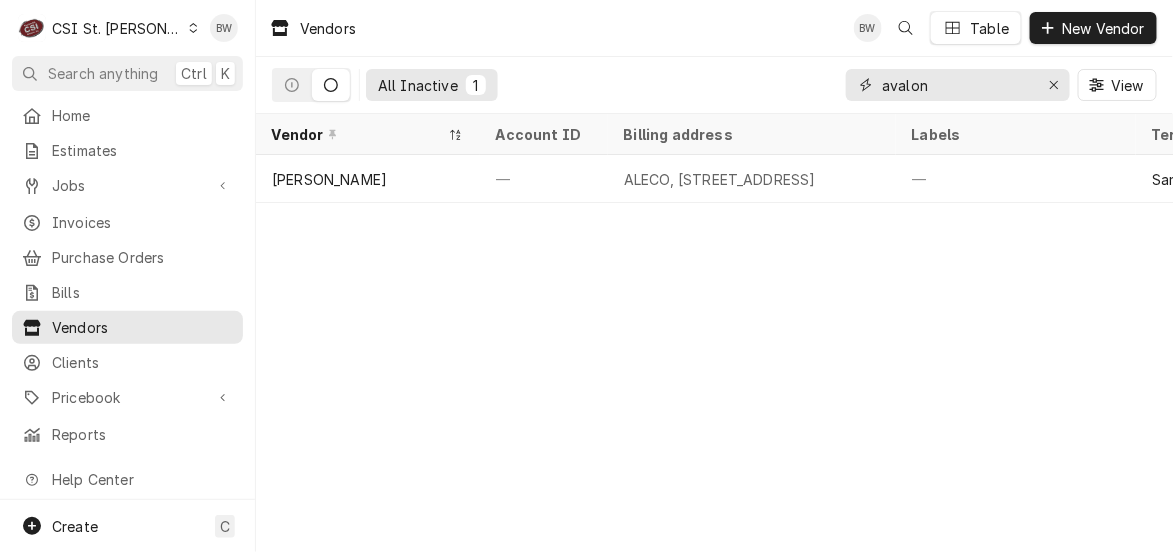 type on "avalon" 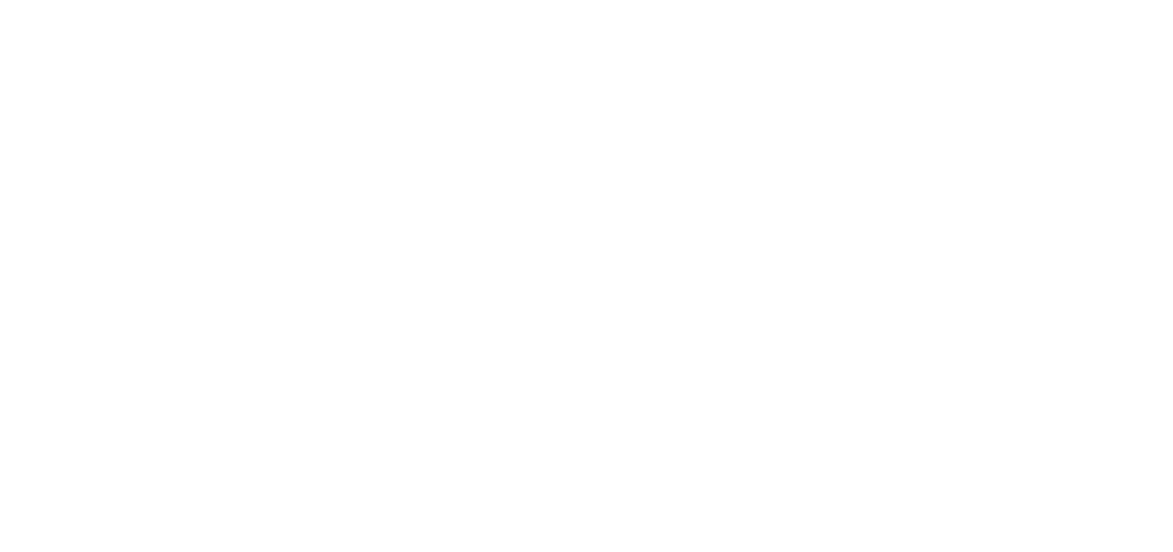 scroll, scrollTop: 0, scrollLeft: 0, axis: both 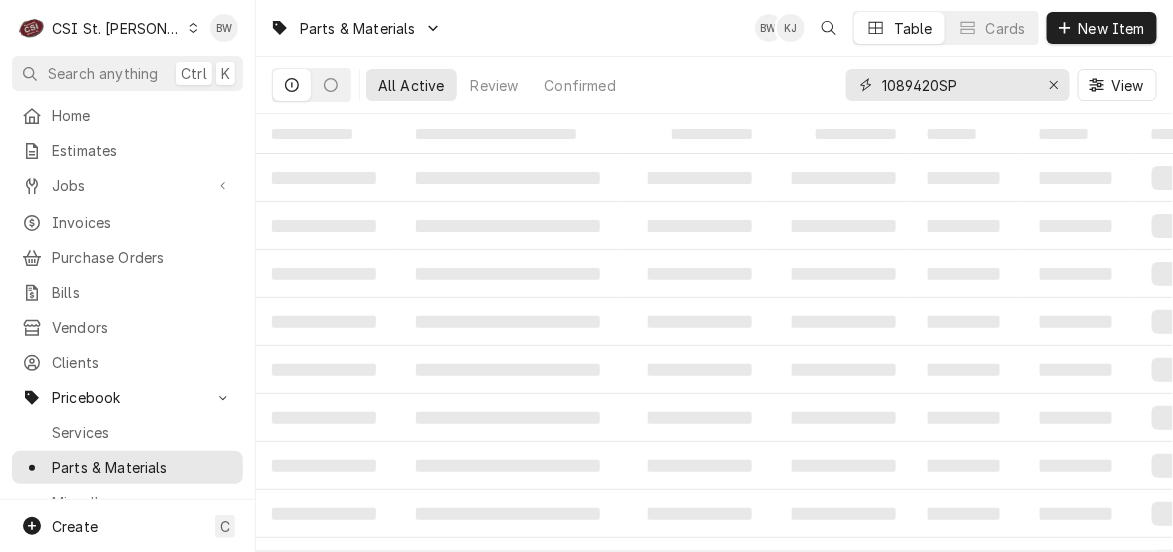 drag, startPoint x: 976, startPoint y: 87, endPoint x: 836, endPoint y: 90, distance: 140.03214 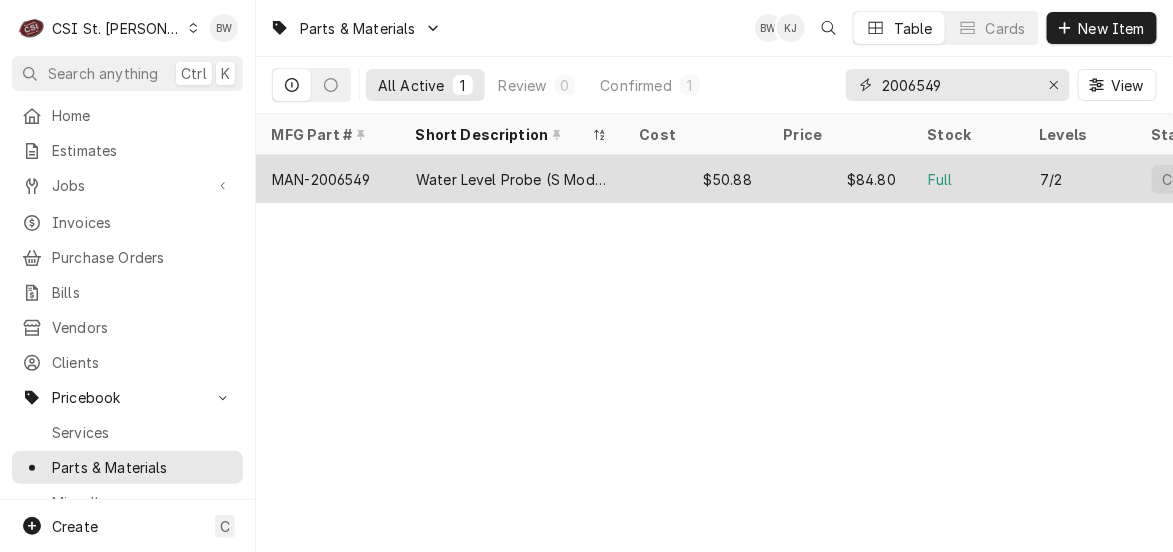 type on "2006549" 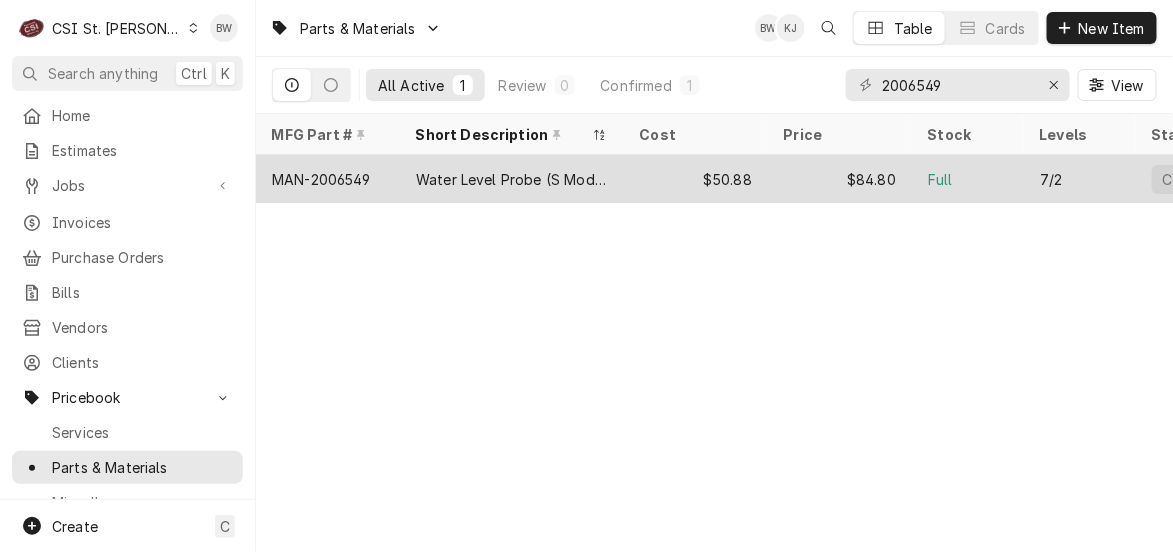 click on "MAN-2006549" at bounding box center [321, 179] 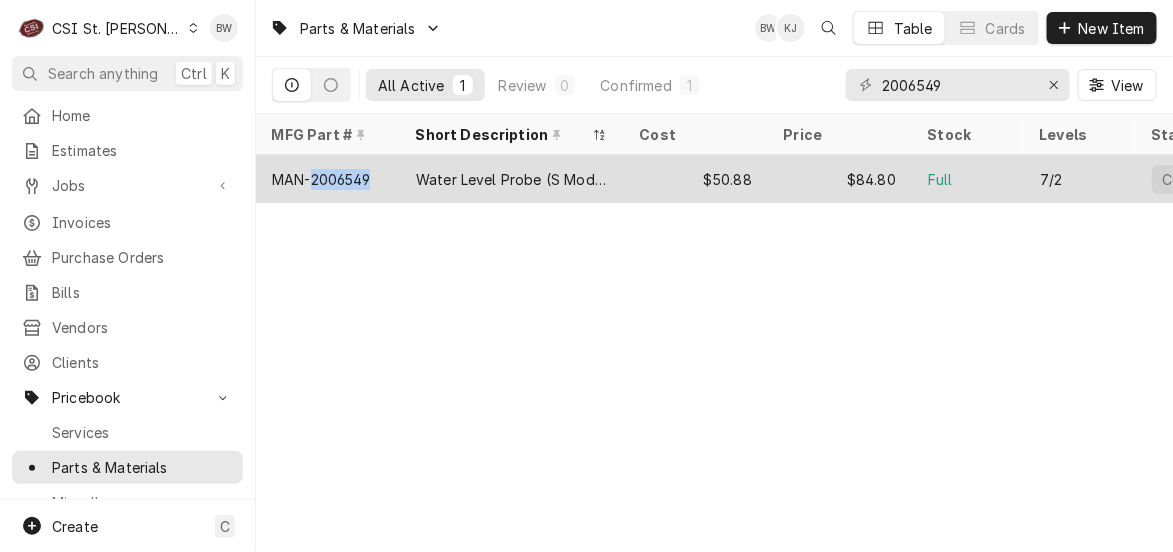 click on "MAN-2006549" at bounding box center [321, 179] 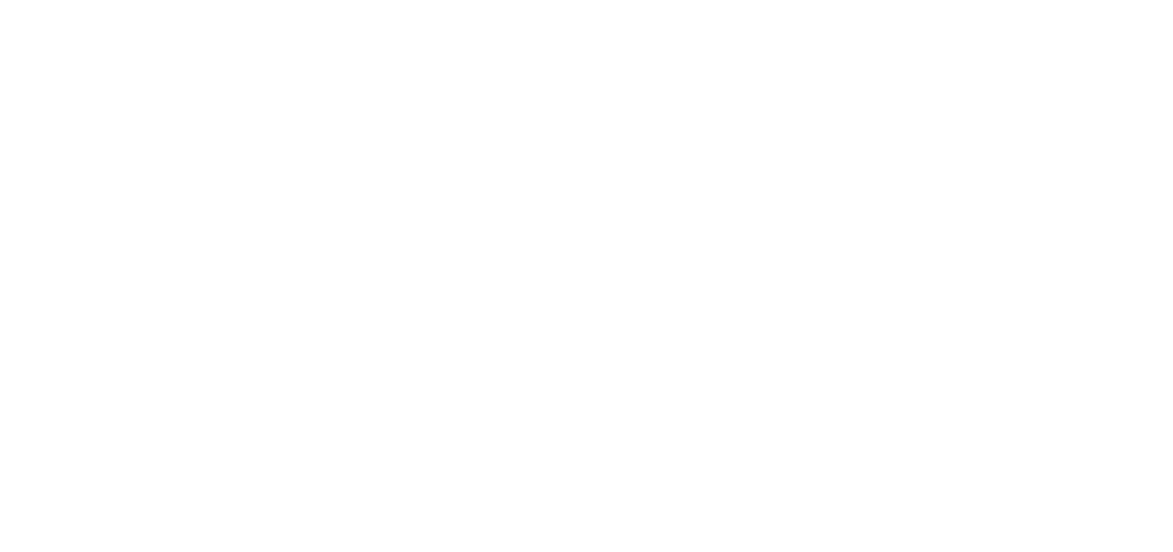 scroll, scrollTop: 0, scrollLeft: 0, axis: both 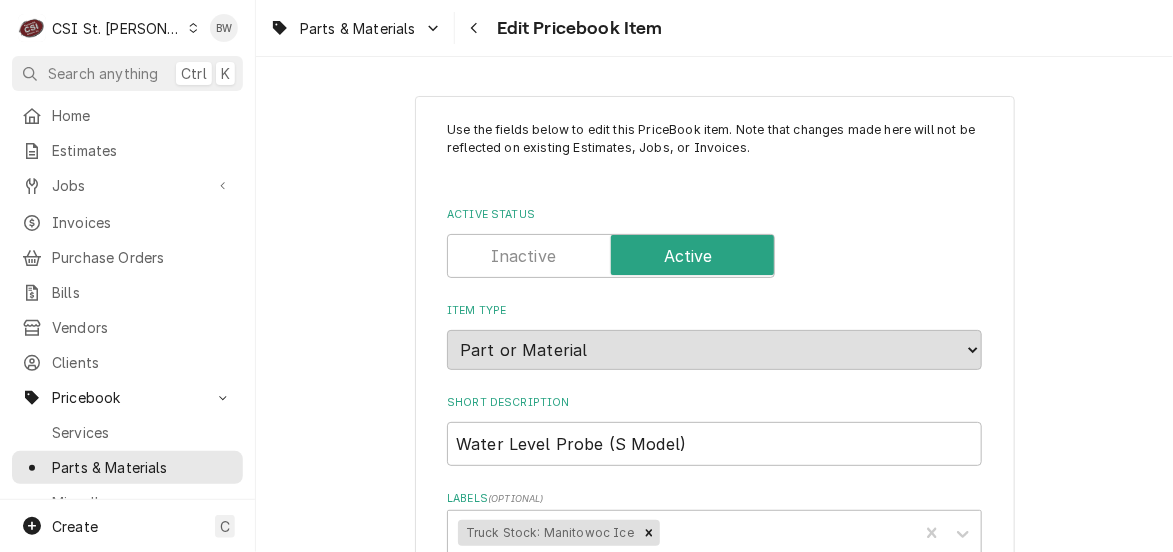 type on "x" 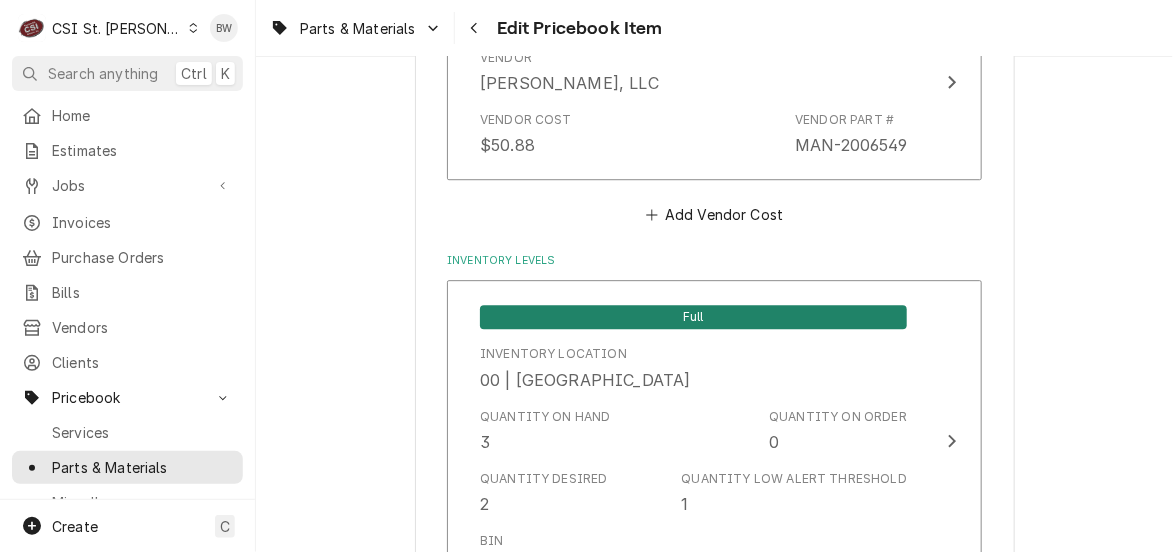 scroll, scrollTop: 1700, scrollLeft: 0, axis: vertical 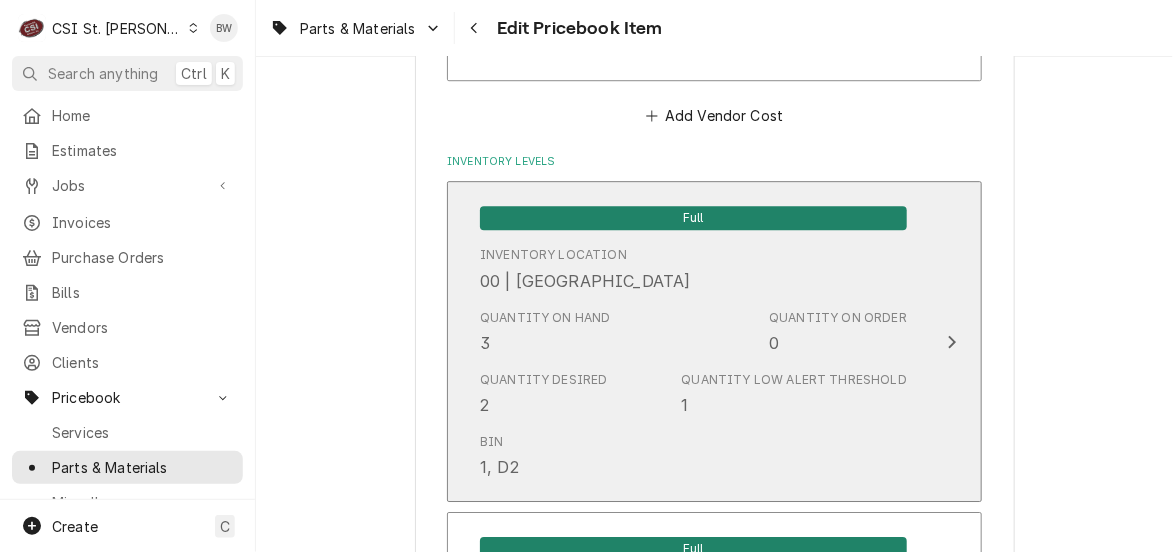 click on "Inventory Location 00 | STL WAREHOUSE" at bounding box center [693, 269] 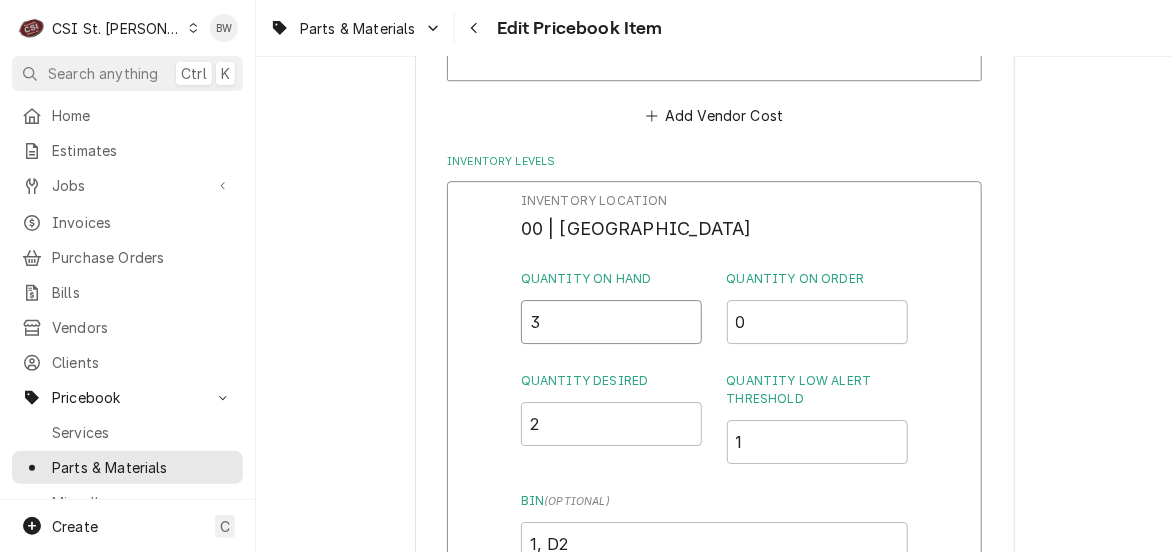 drag, startPoint x: 609, startPoint y: 321, endPoint x: 467, endPoint y: 322, distance: 142.00352 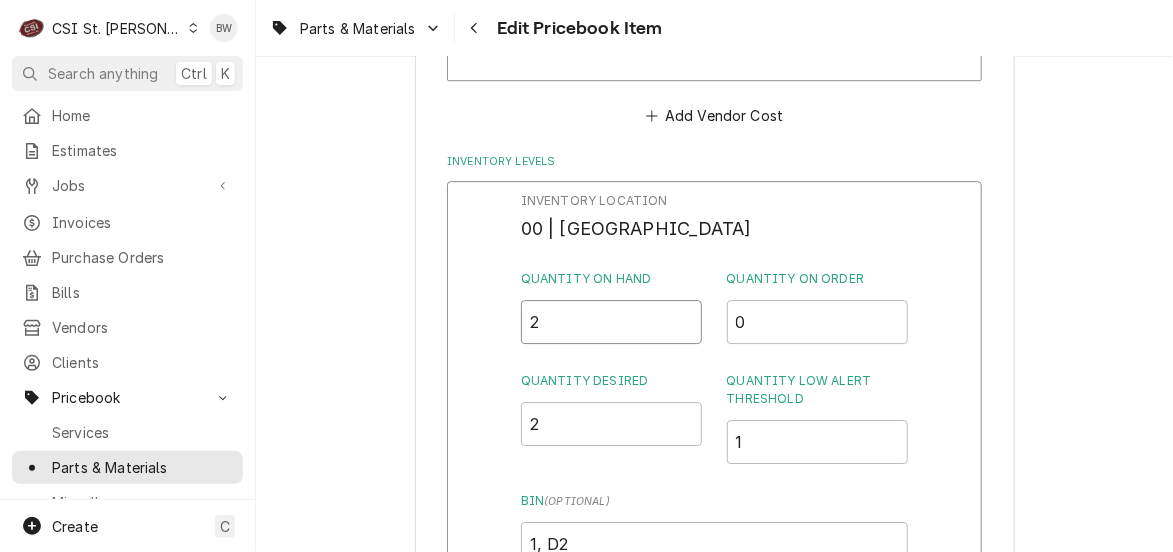 type on "2" 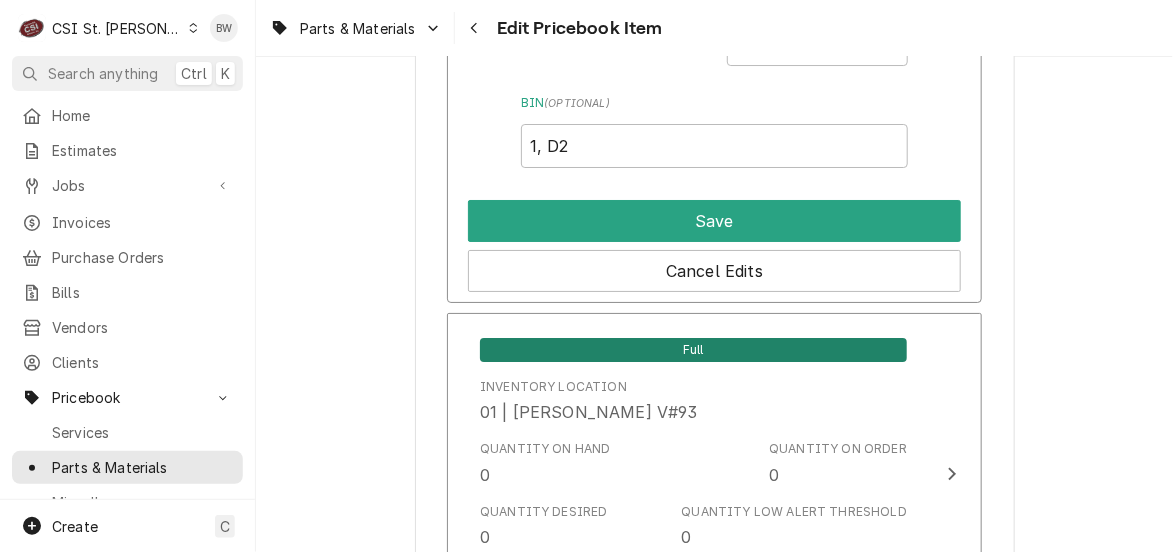 scroll, scrollTop: 2100, scrollLeft: 0, axis: vertical 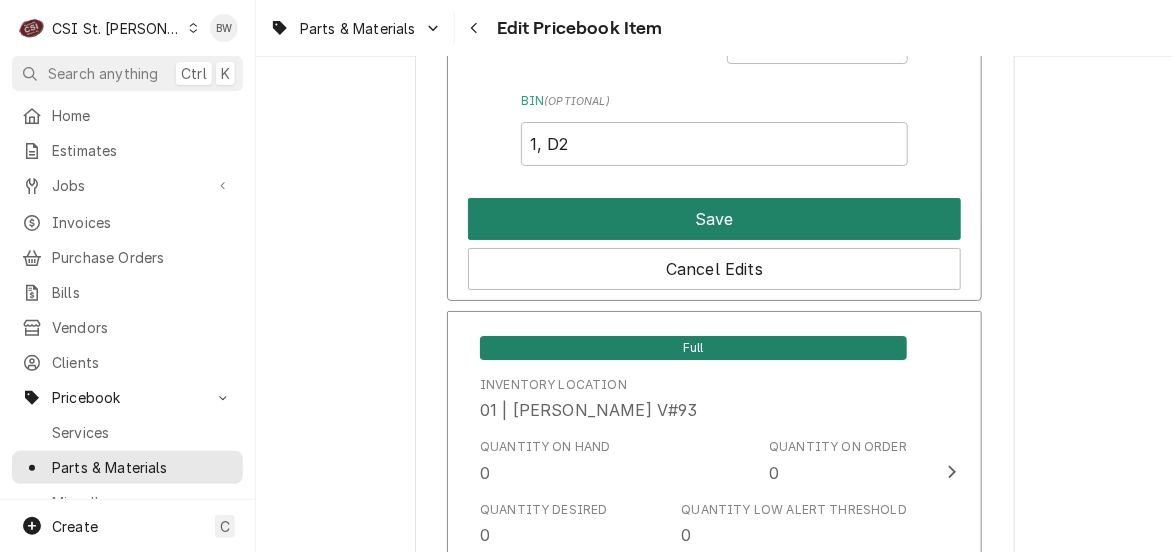 click on "Save" at bounding box center [714, 219] 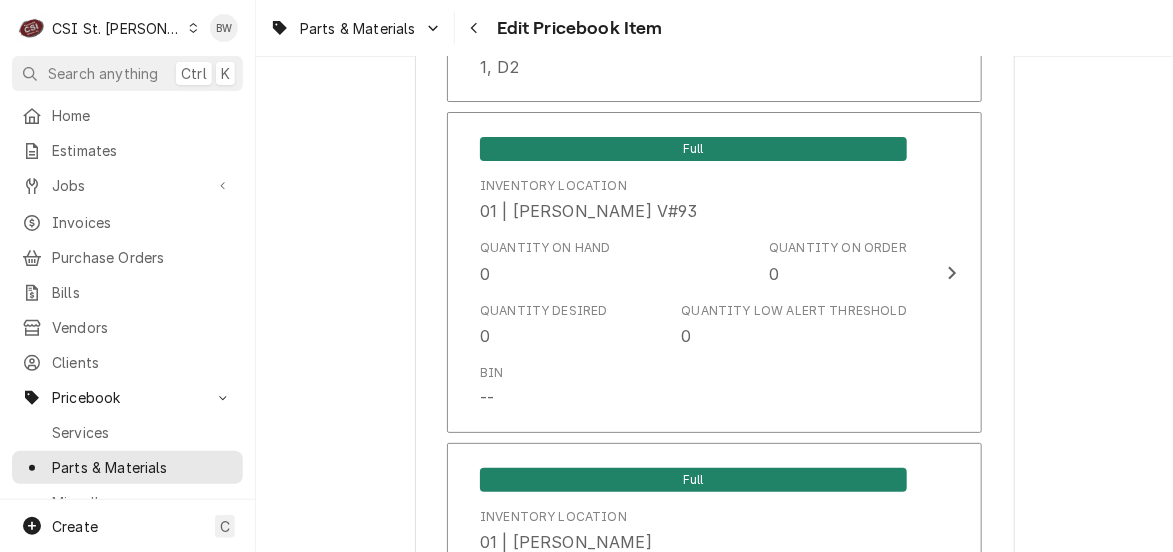 scroll, scrollTop: 1900, scrollLeft: 0, axis: vertical 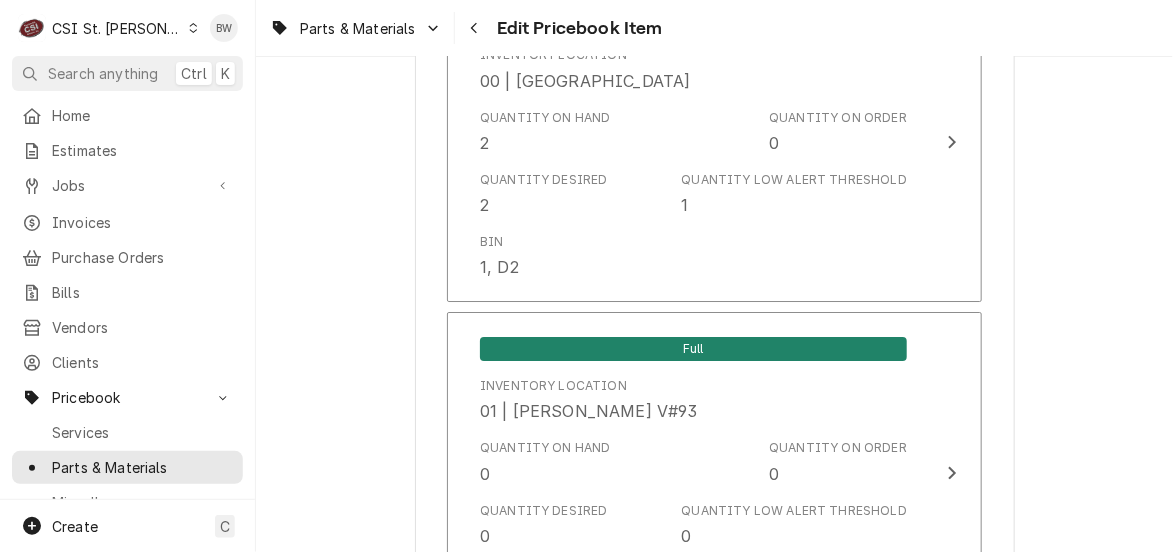click on "Parts & Materials   Edit Pricebook Item" at bounding box center (714, 28) 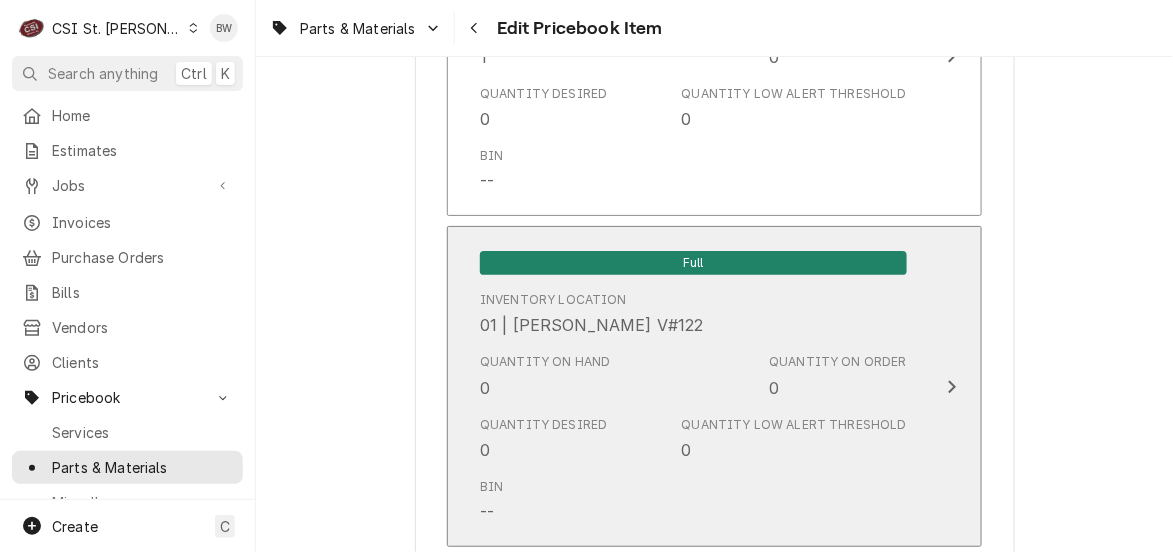 click on "Quantity on Hand 0 Quantity on Order 0" at bounding box center [693, 376] 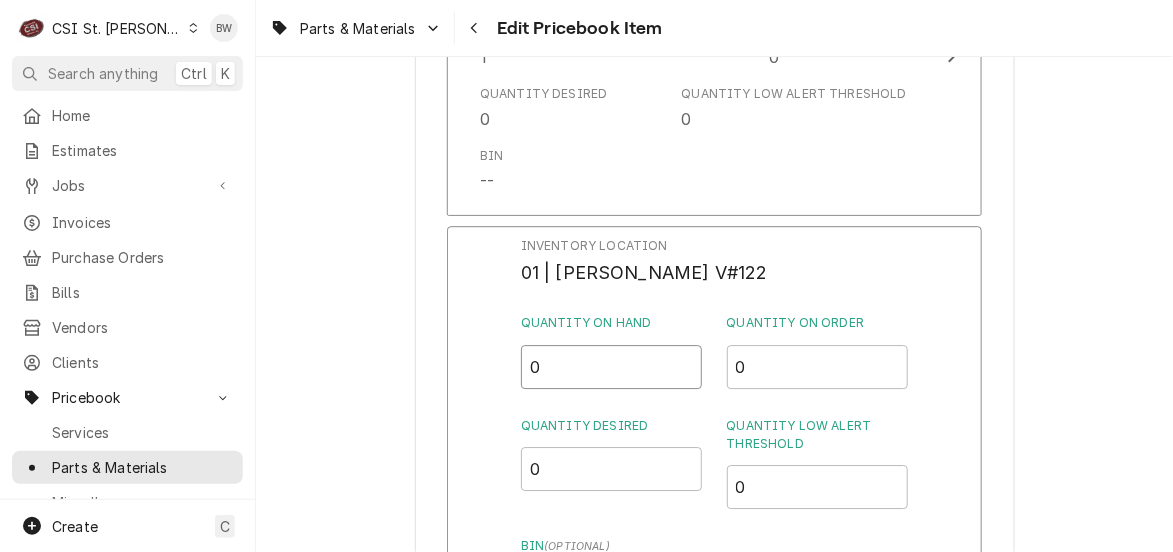drag, startPoint x: 551, startPoint y: 355, endPoint x: 512, endPoint y: 355, distance: 39 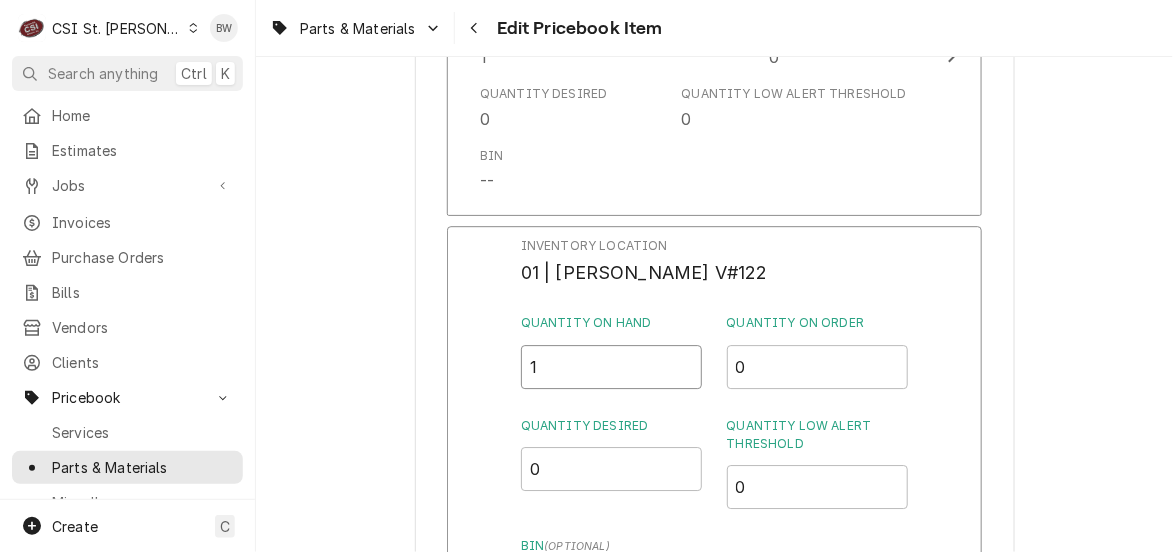 type on "1" 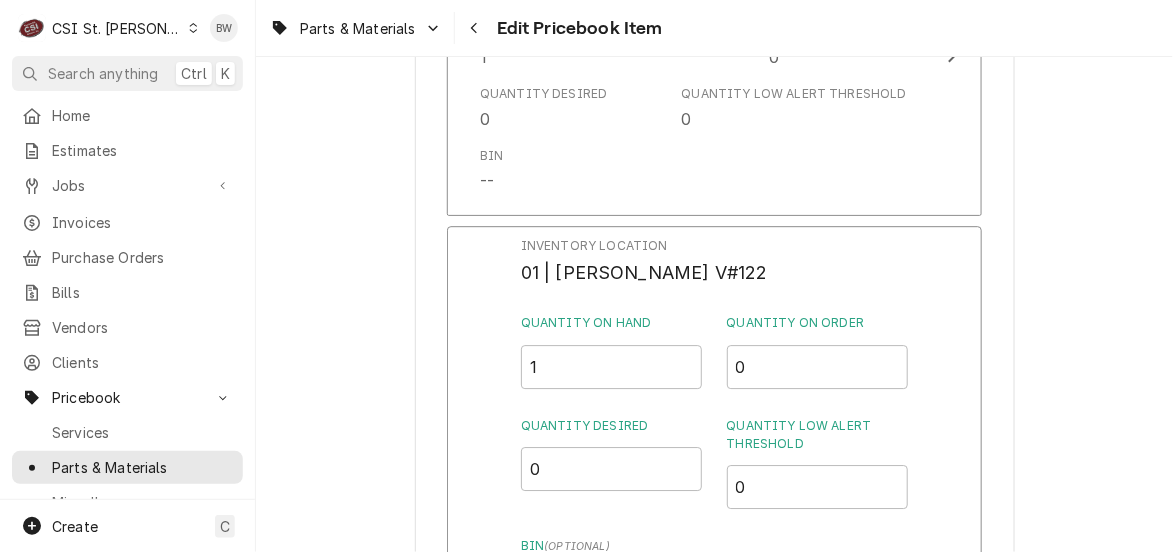 click on "Inventory Location 01 | MOE HAMED V#122 Quantity on Hand 1 Quantity on Order 0 Quantity Desired 0 Quantity Low Alert Threshold 0 Bin  ( optional ) Save Cancel Edits" at bounding box center [714, 486] 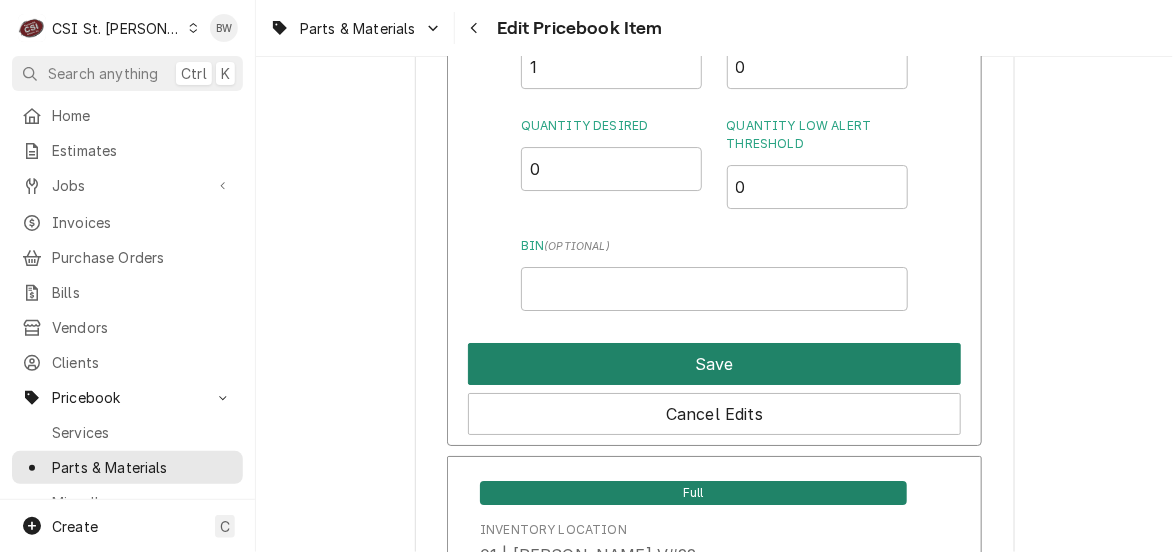 click on "Save" at bounding box center [714, 364] 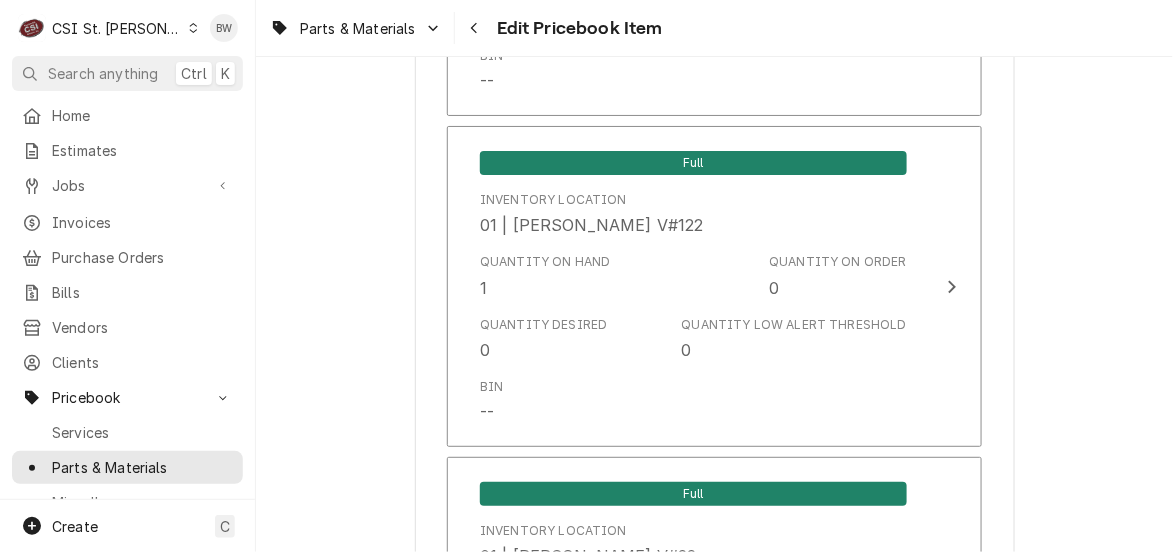 scroll, scrollTop: 16988, scrollLeft: 0, axis: vertical 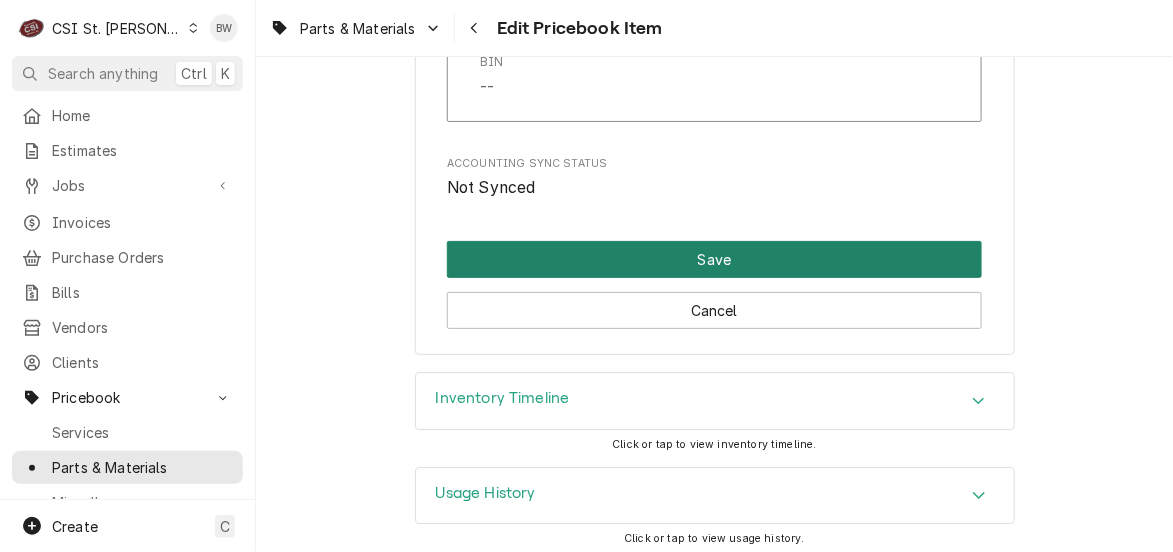 click on "Save" at bounding box center (714, 259) 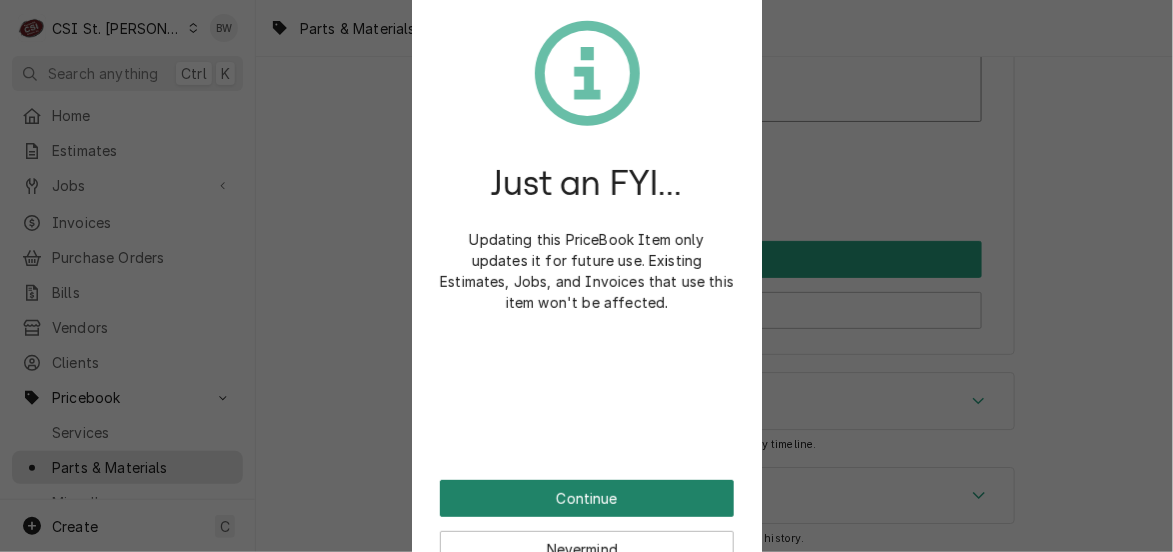 click on "Continue" at bounding box center (587, 498) 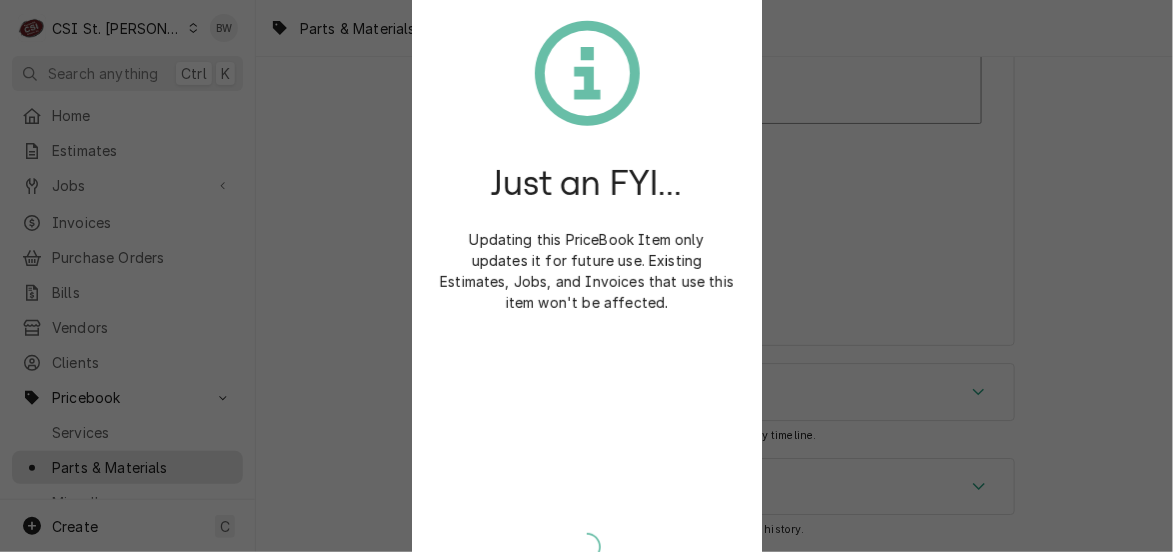 scroll, scrollTop: 16976, scrollLeft: 0, axis: vertical 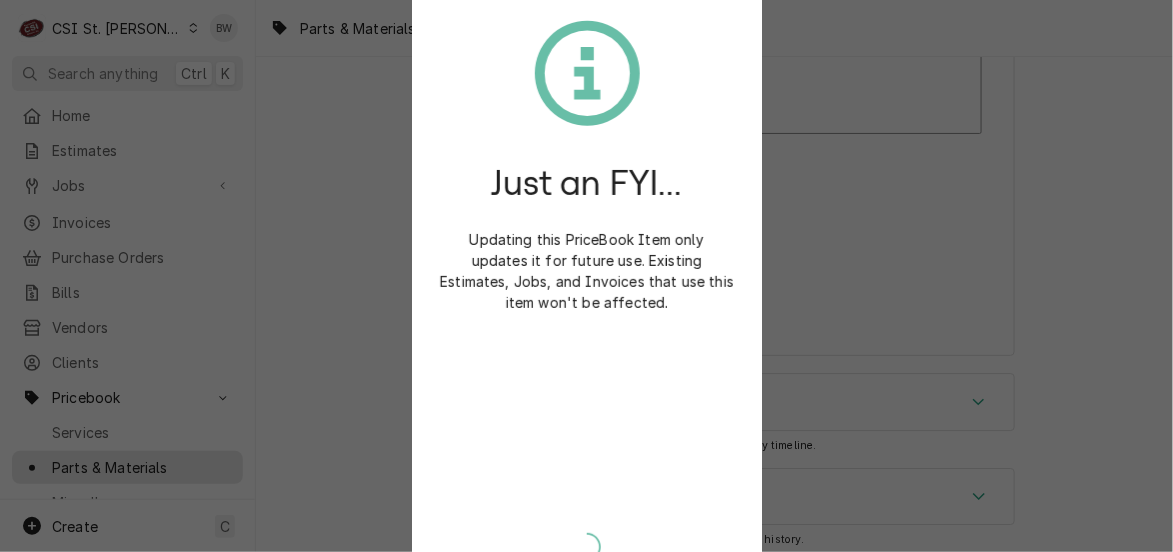 type on "x" 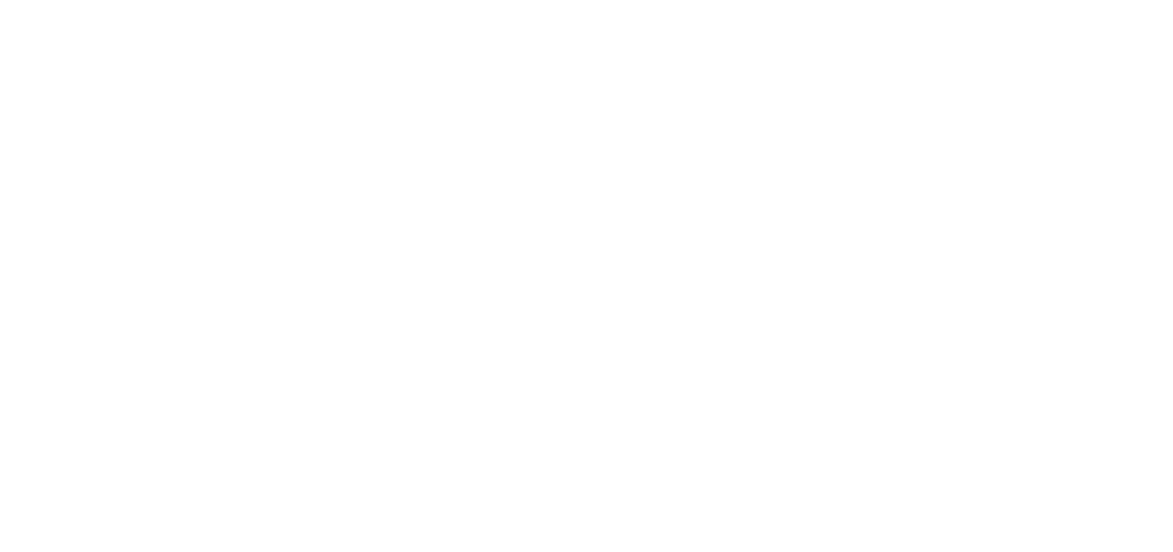 scroll, scrollTop: 0, scrollLeft: 0, axis: both 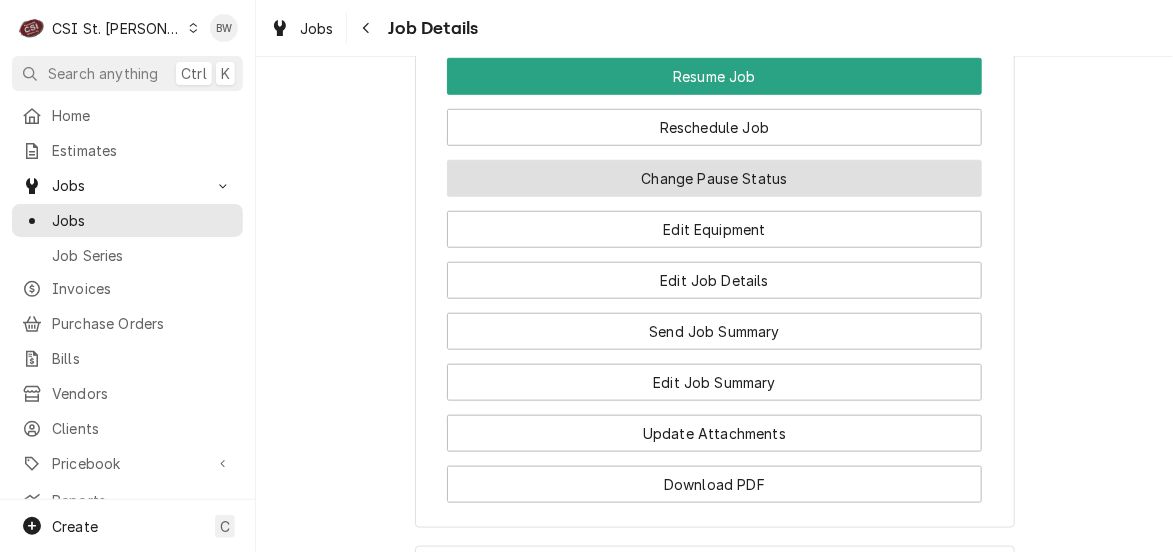 click on "Change Pause Status" at bounding box center (714, 178) 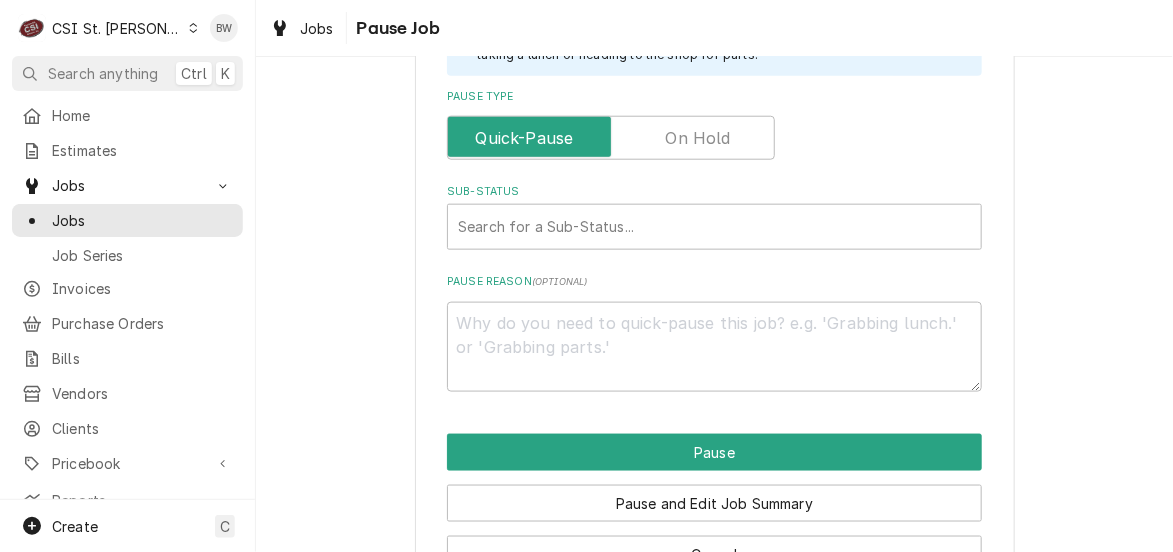 scroll, scrollTop: 600, scrollLeft: 0, axis: vertical 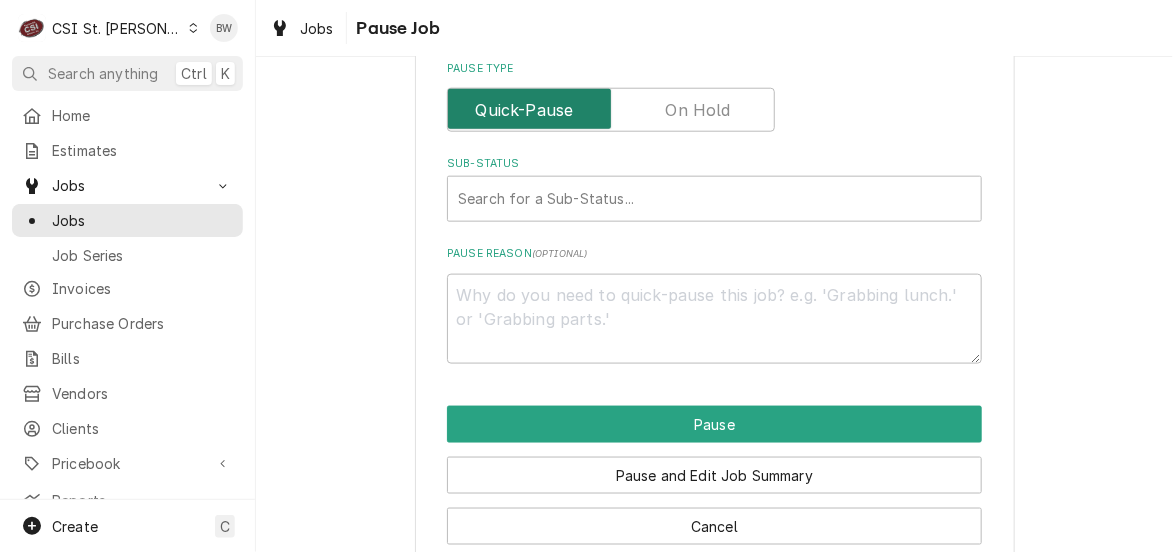 click at bounding box center [611, 110] 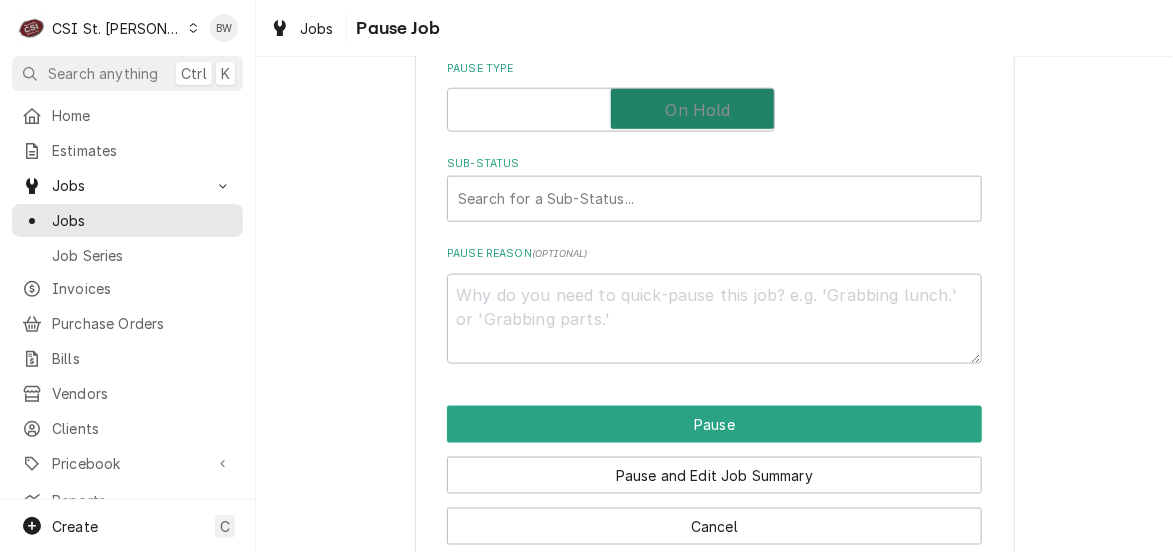 checkbox on "true" 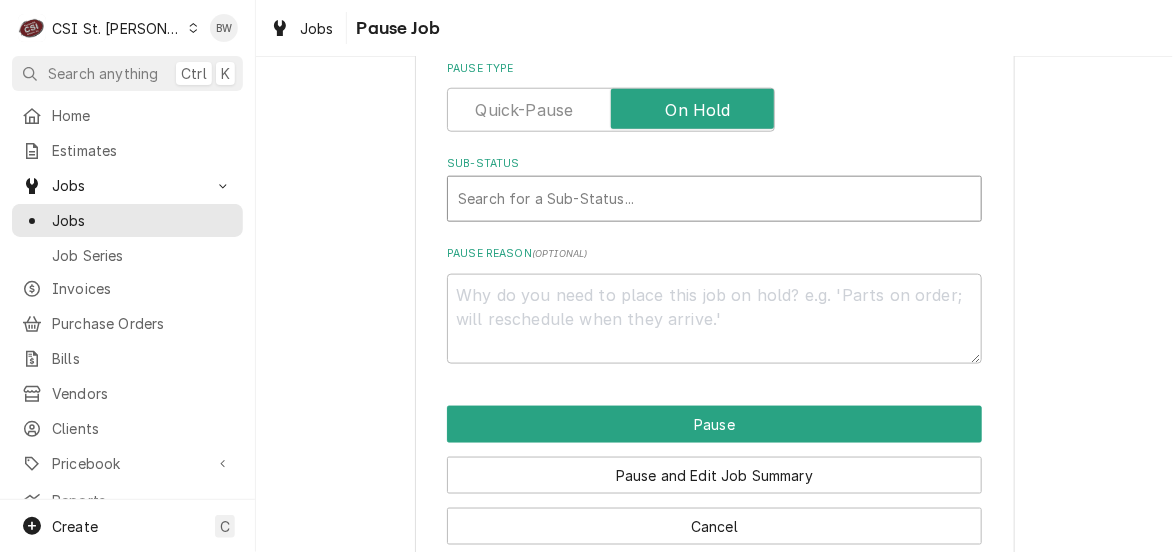 click at bounding box center [714, 199] 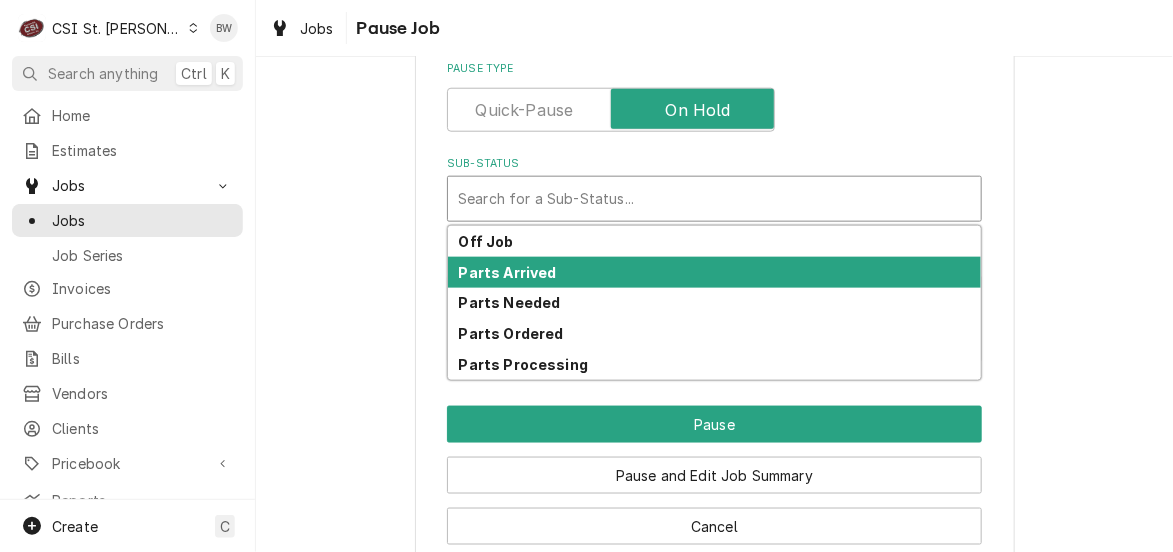 click on "Parts Arrived" at bounding box center [714, 272] 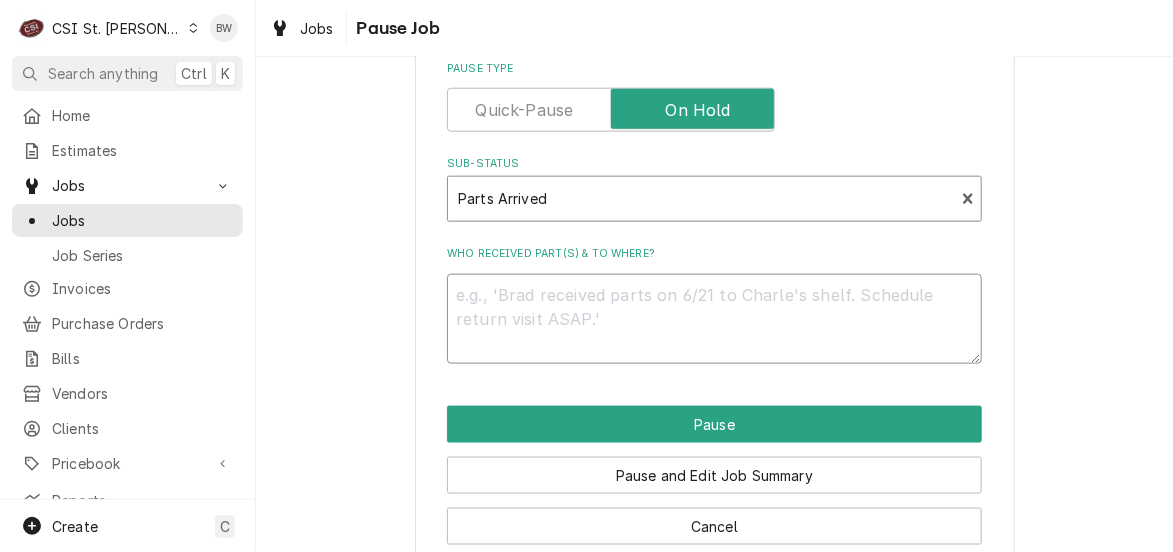 click on "Who received part(s) & to where?" at bounding box center [714, 319] 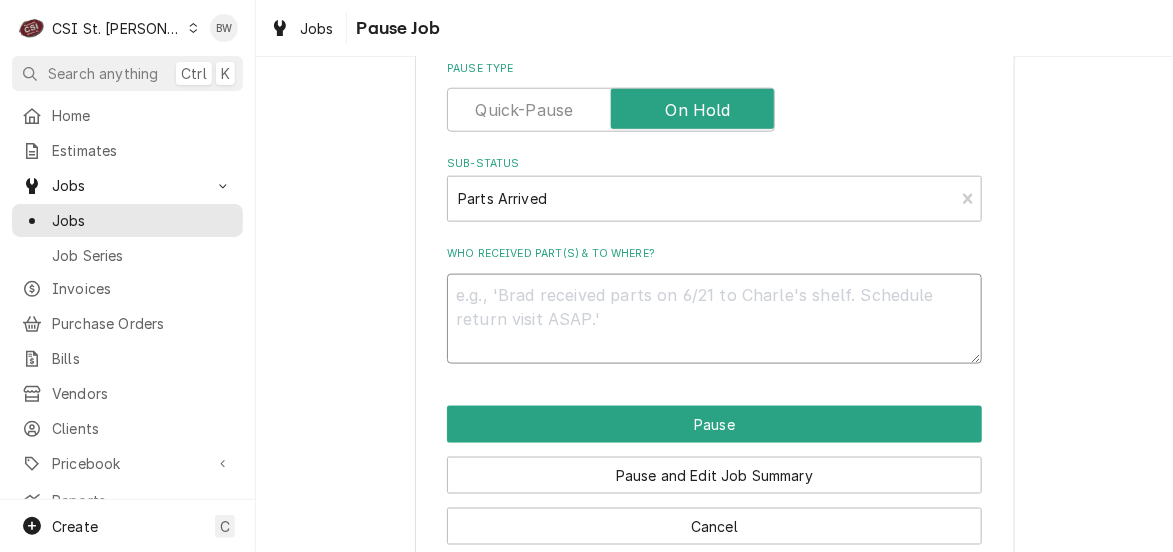 type on "x" 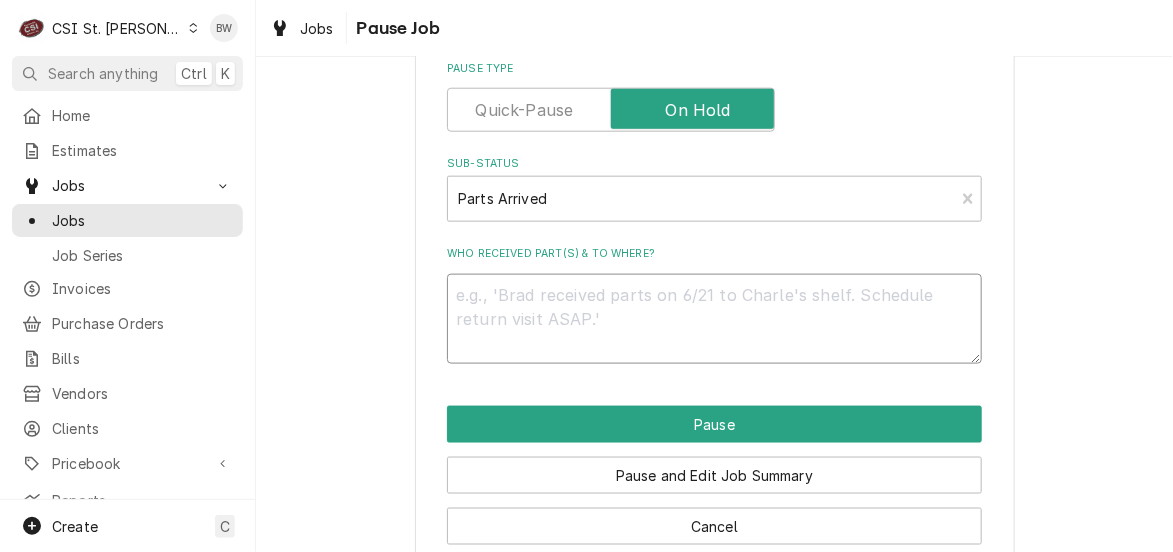 type on "2" 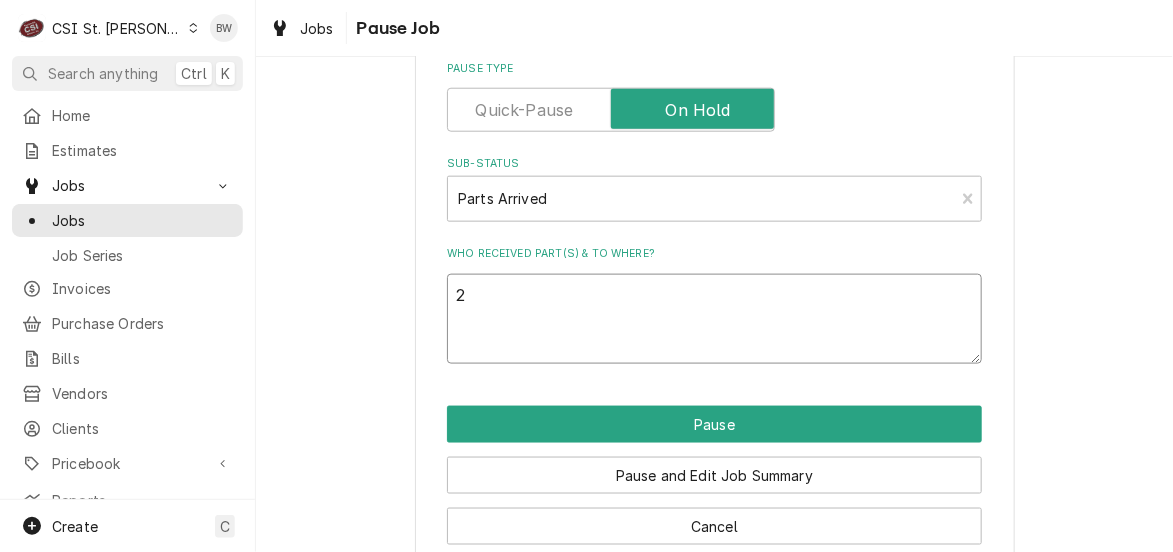 type on "x" 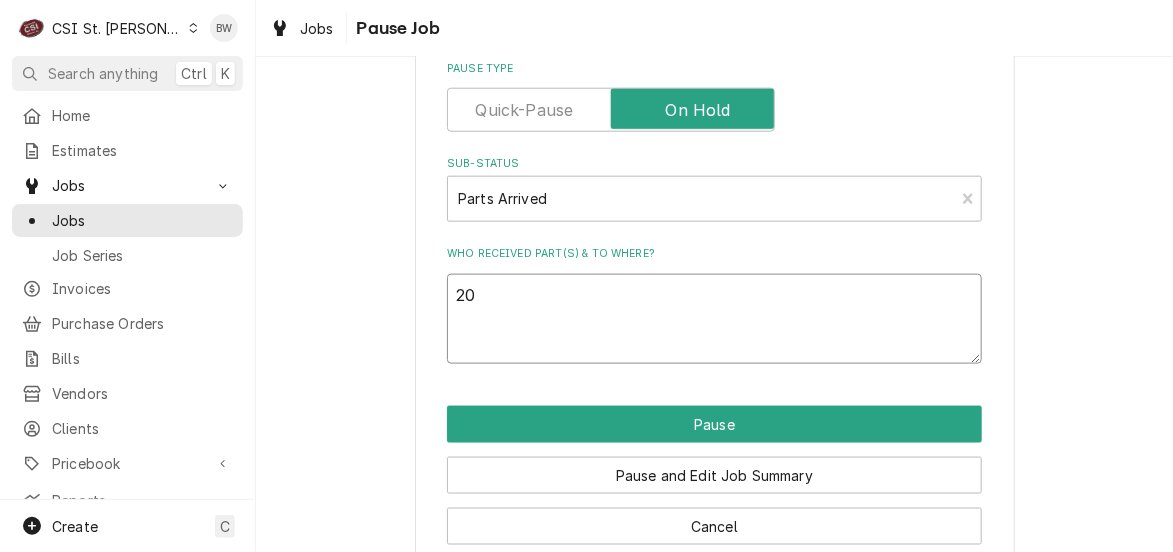 type on "x" 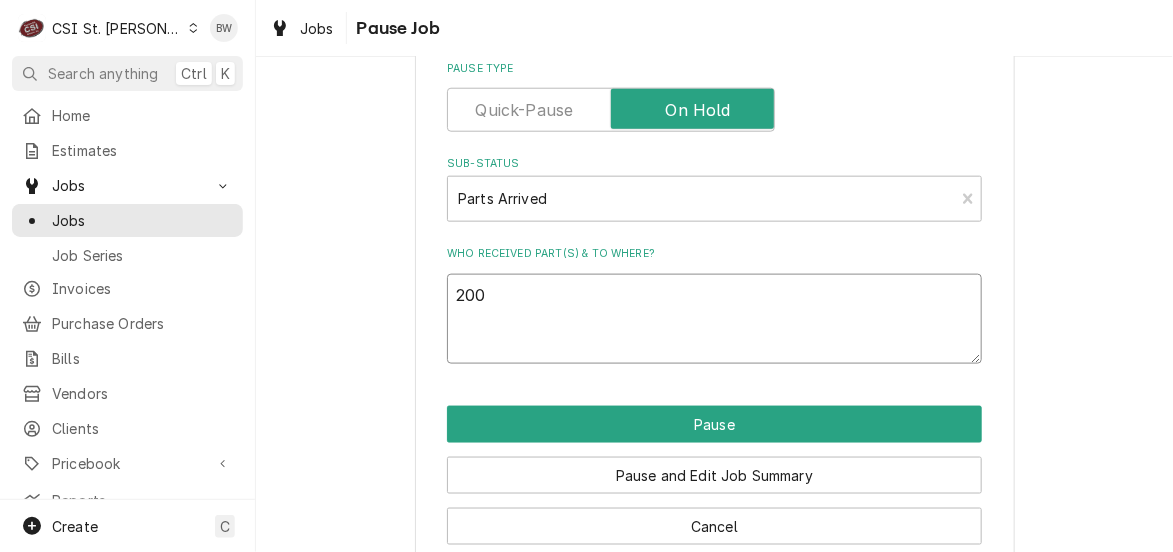 type on "x" 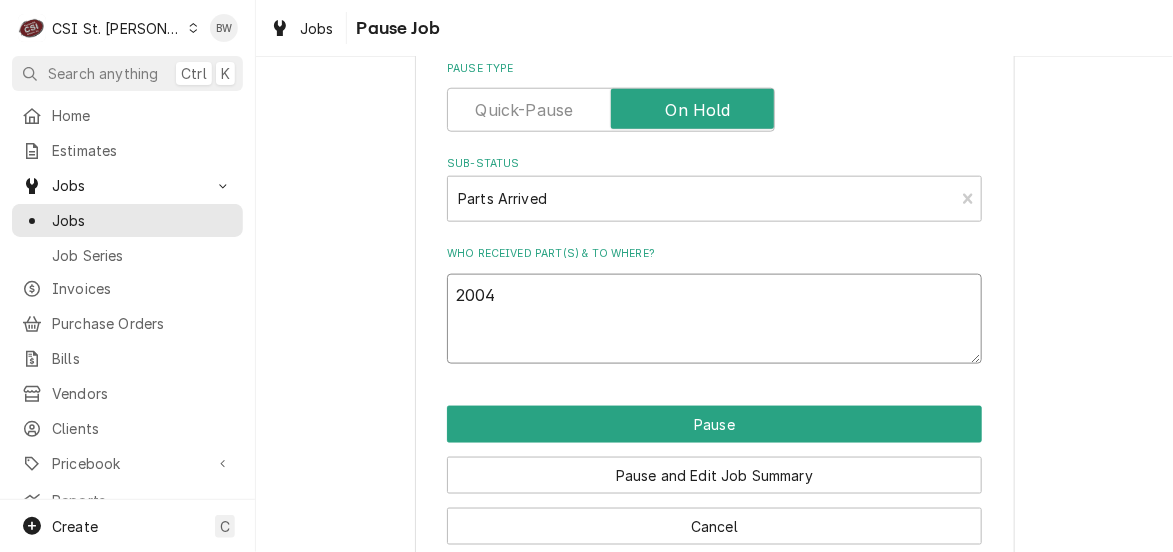 type on "x" 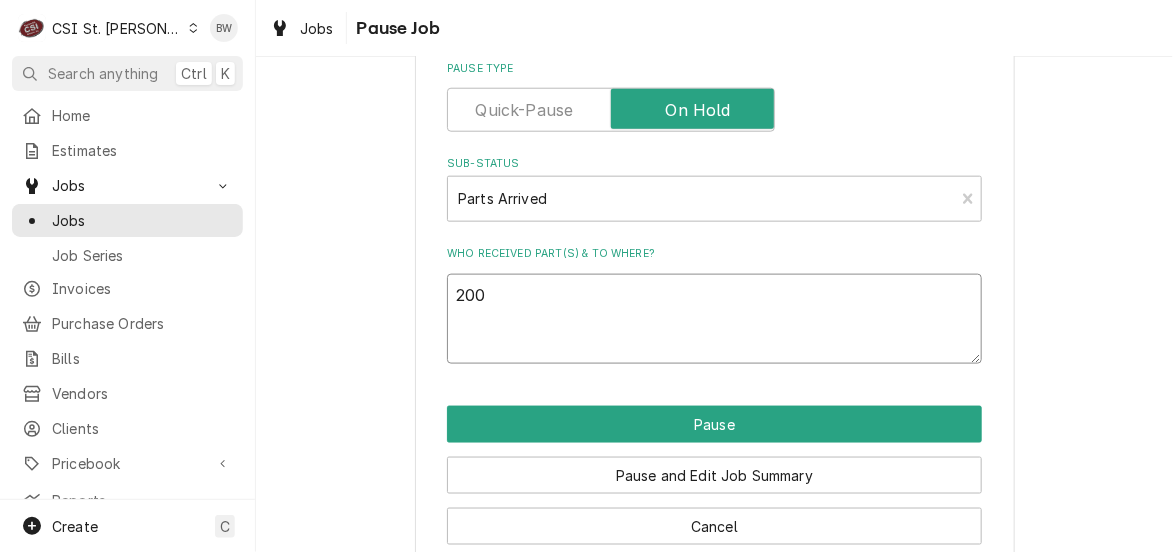 type on "x" 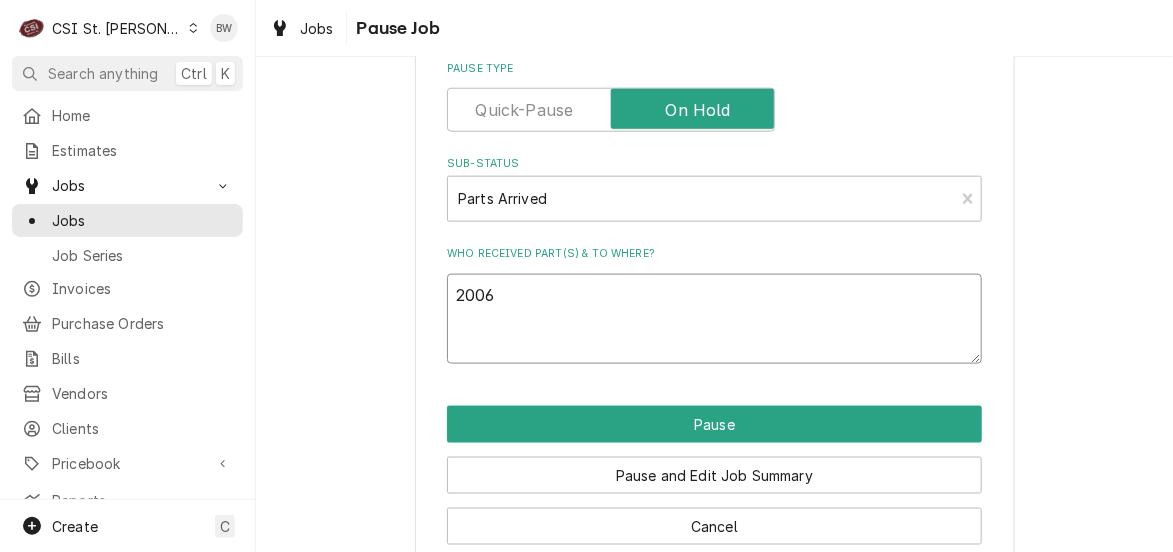 type on "x" 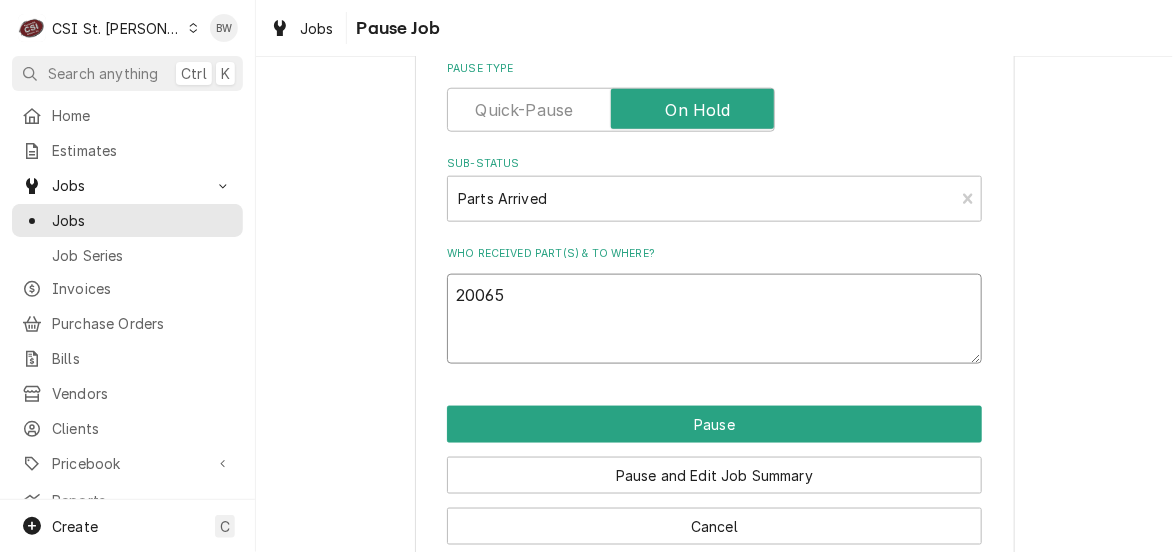 type on "x" 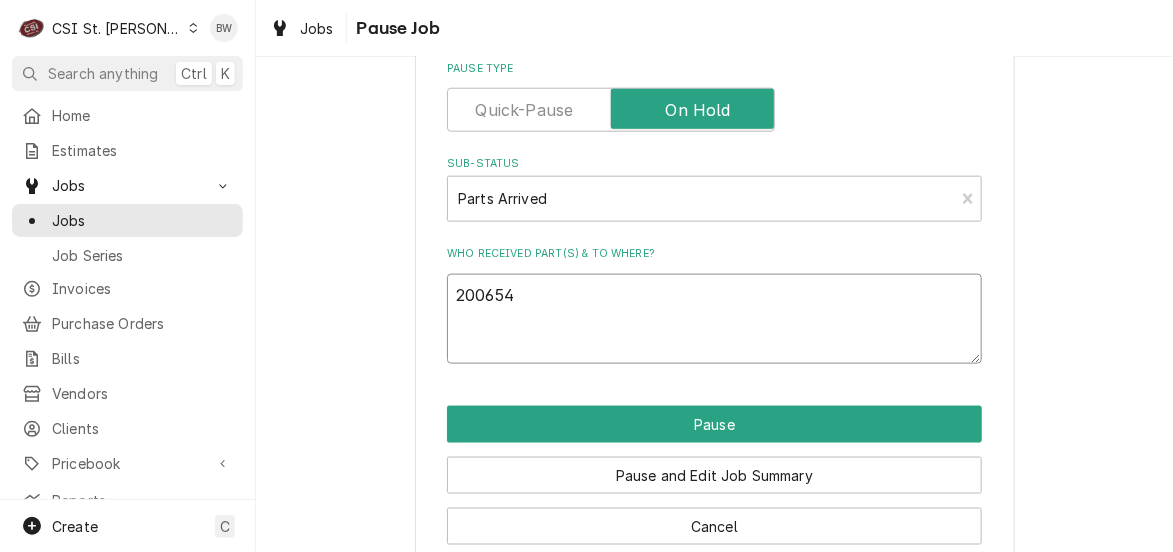 type on "x" 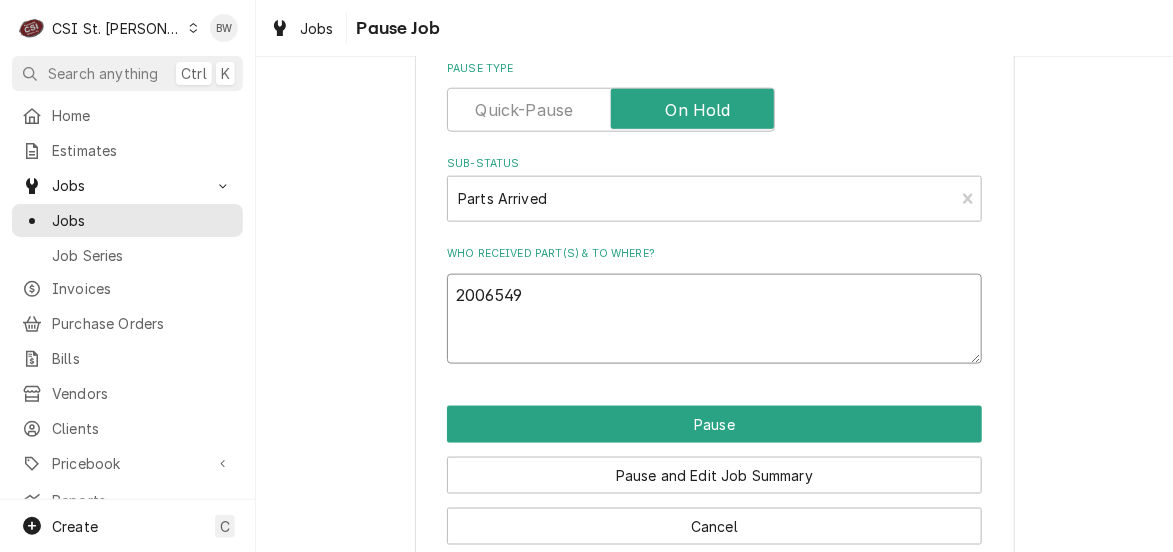 type on "x" 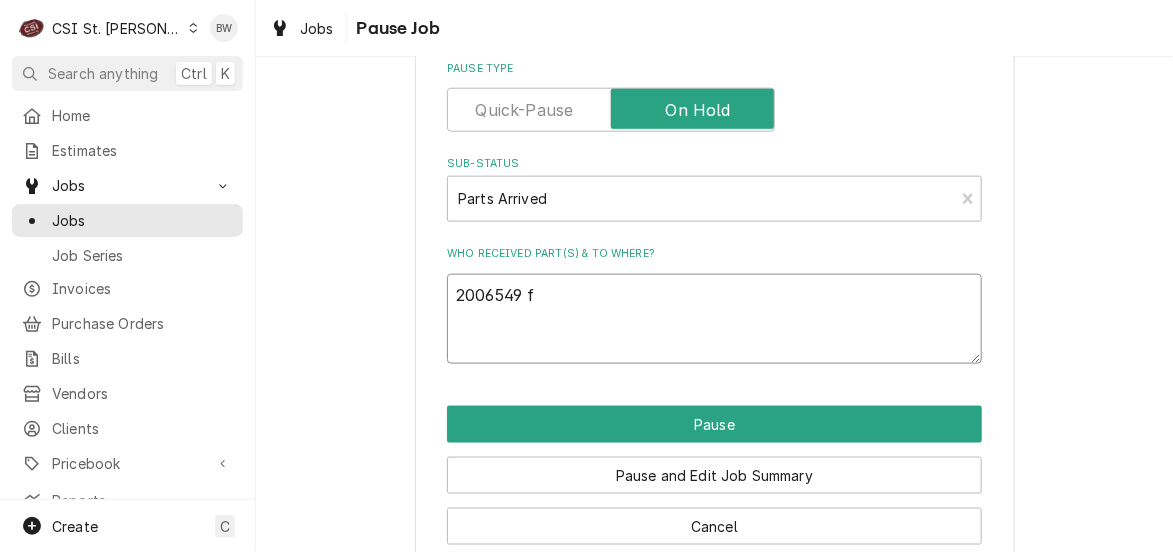 type on "x" 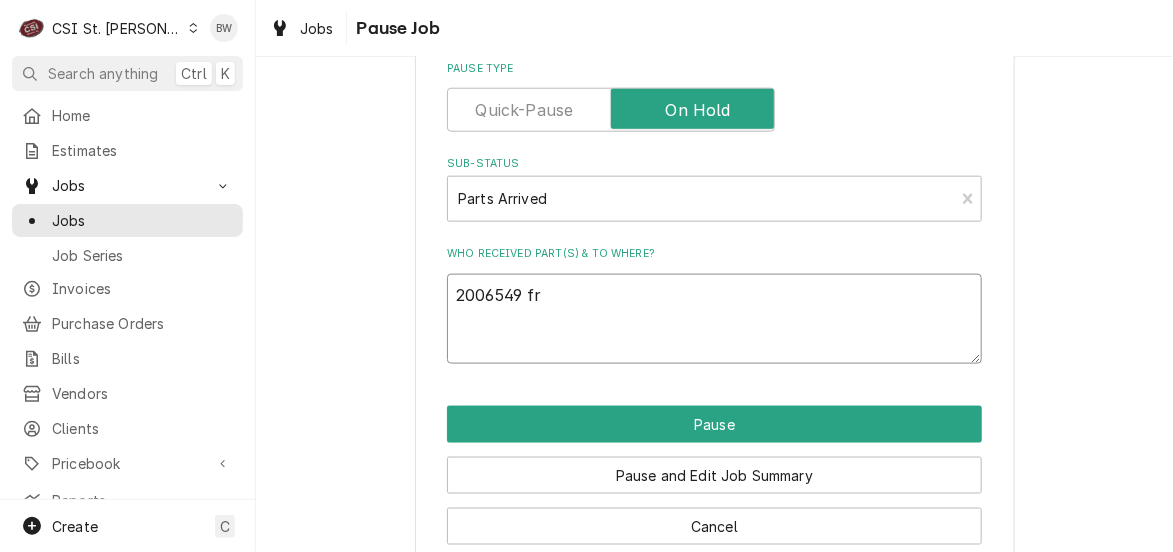 type on "x" 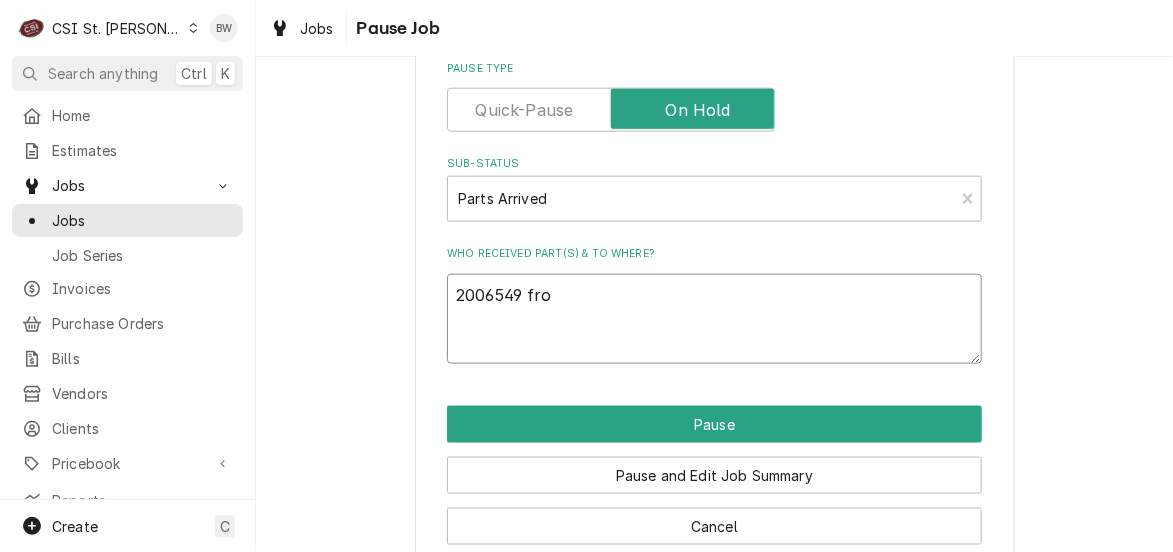 type on "x" 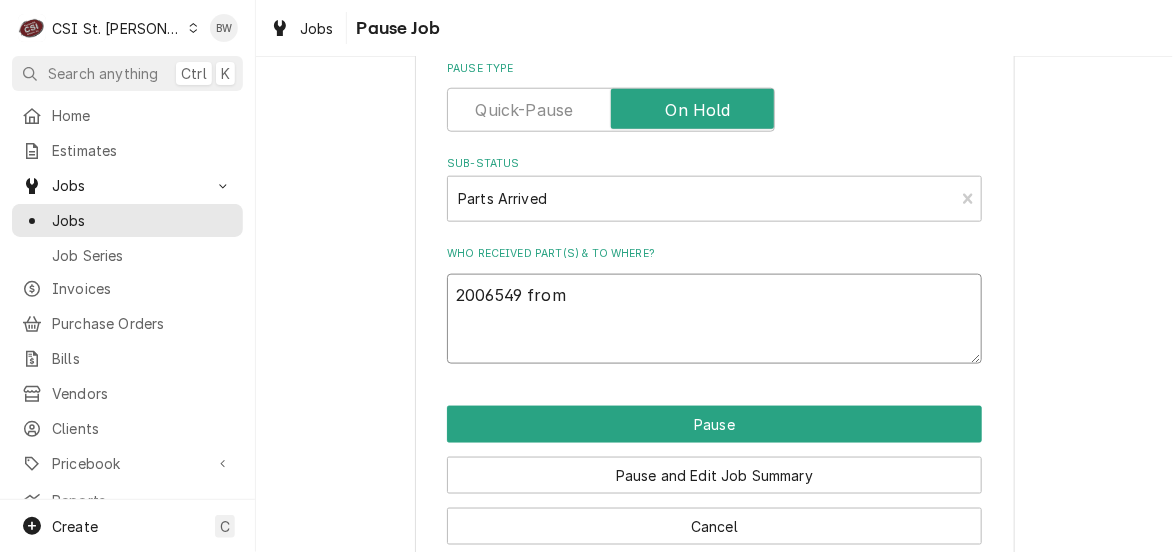 type on "x" 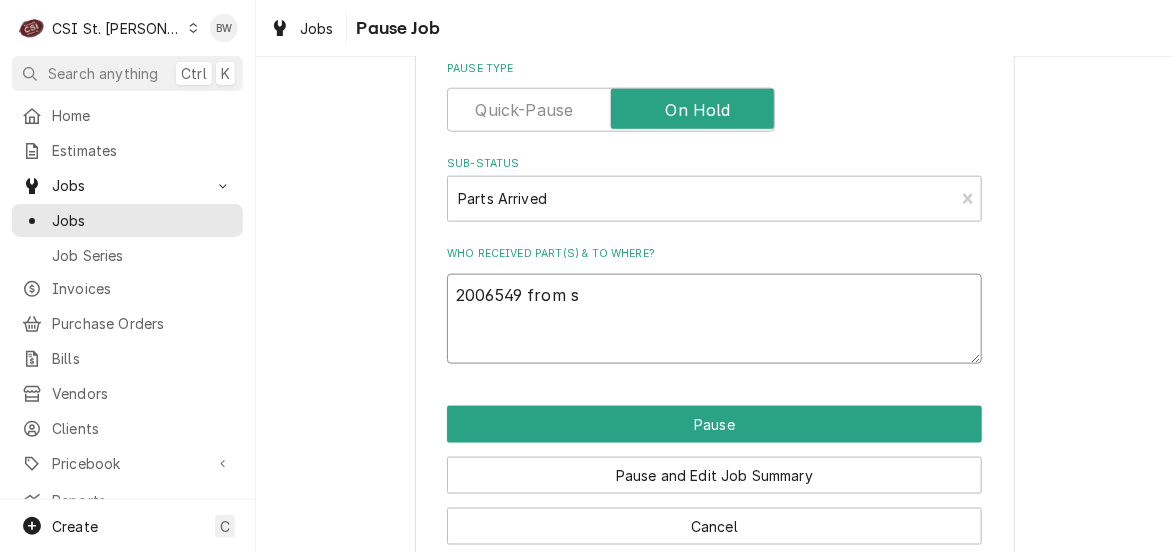 type on "x" 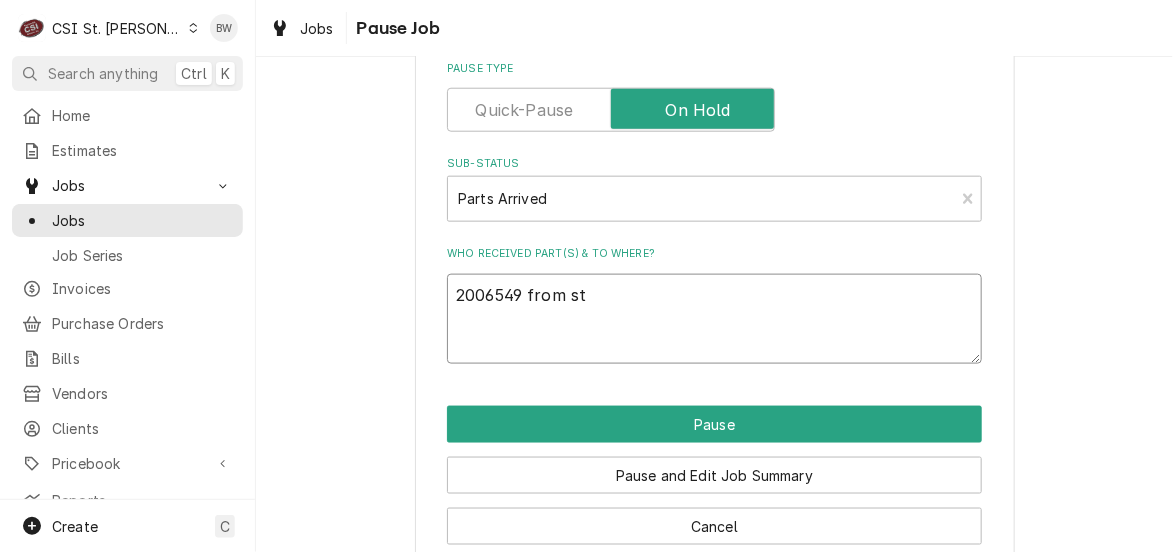 type on "x" 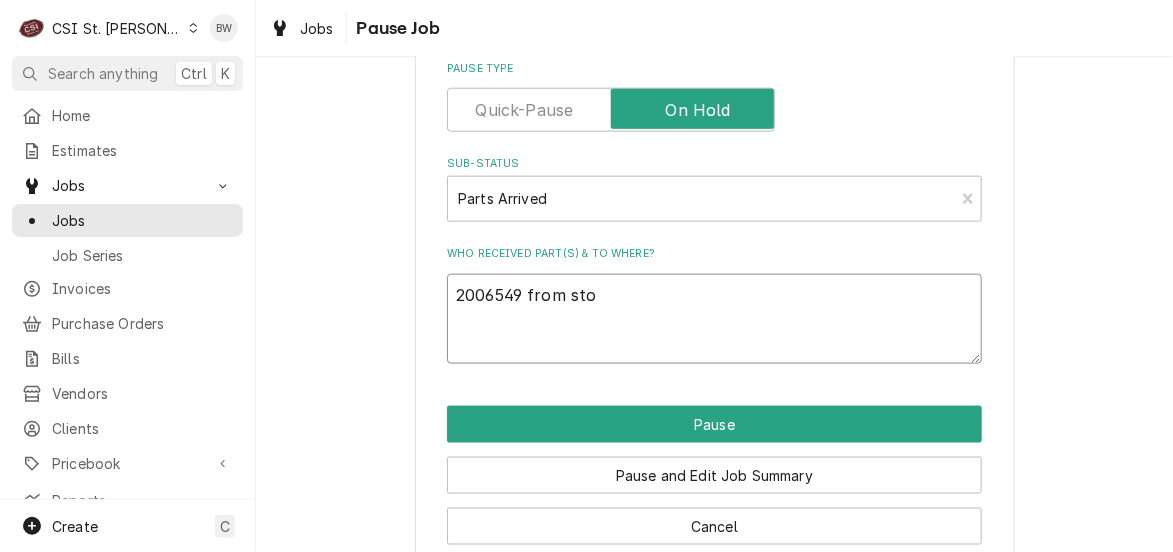 type on "x" 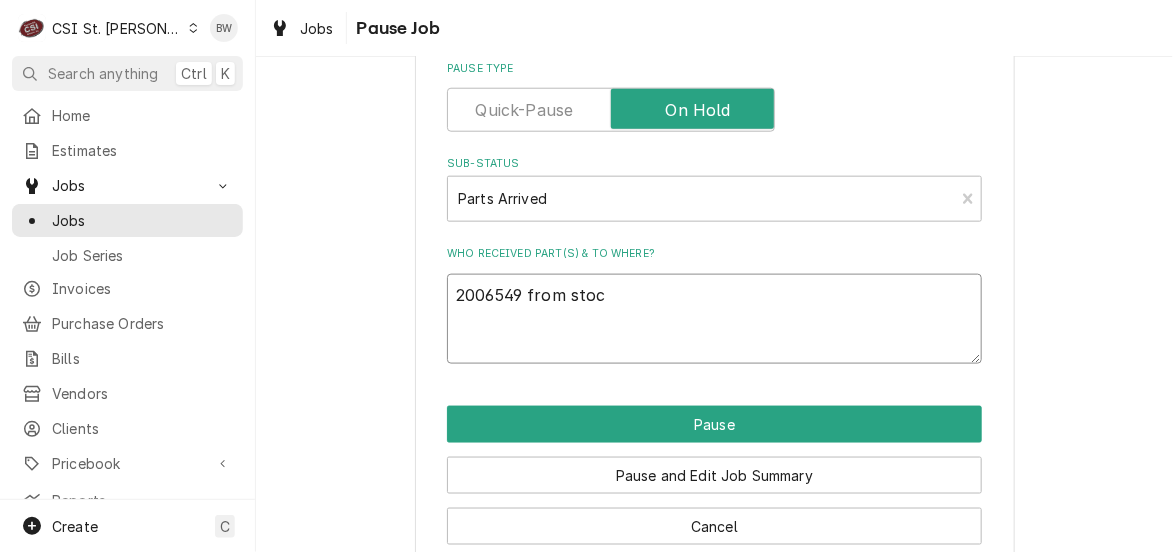 type on "x" 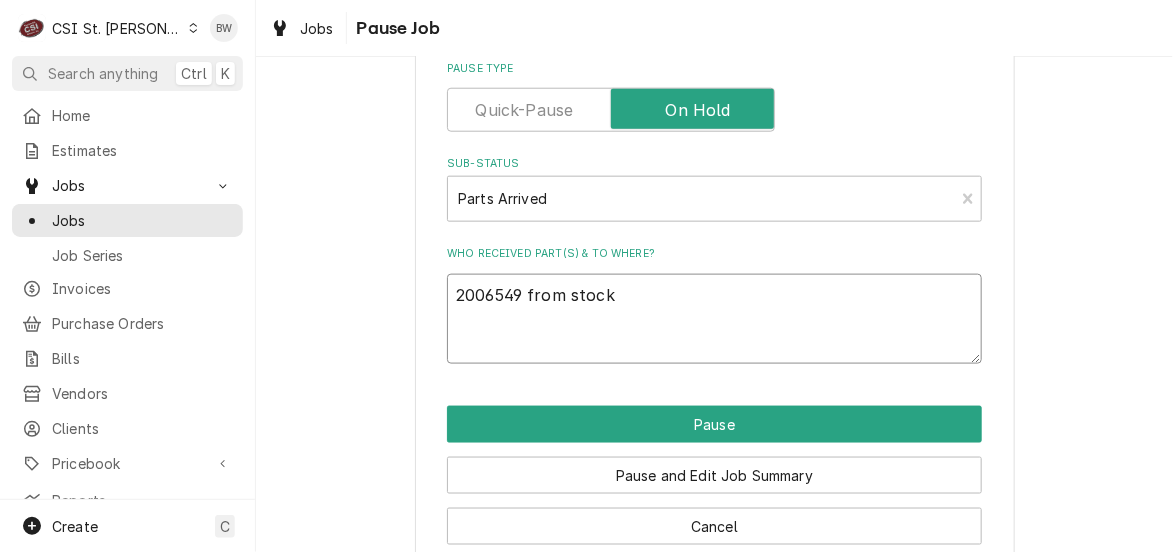 type on "x" 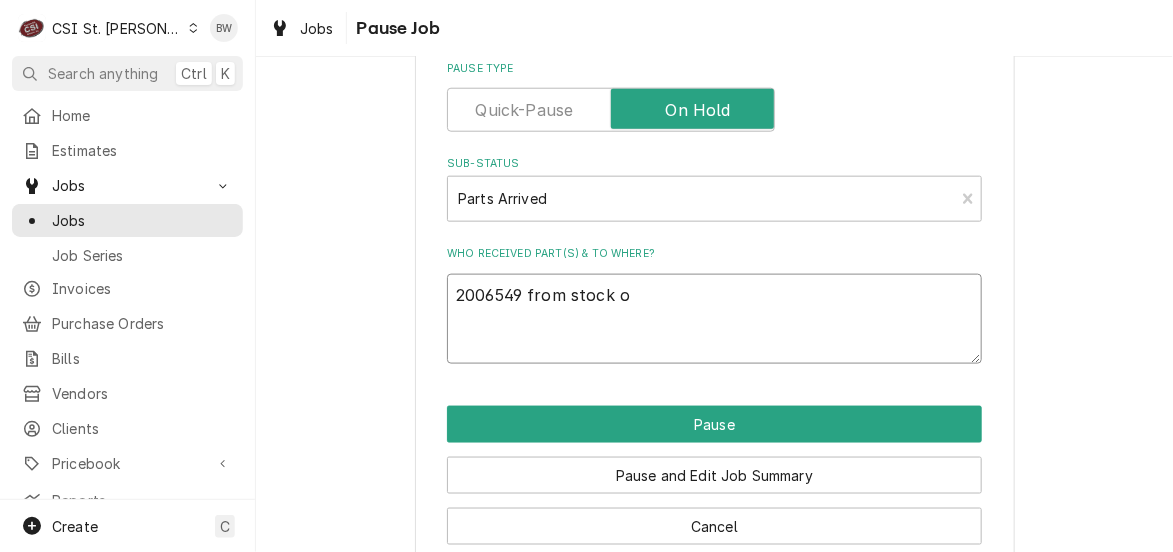 type on "x" 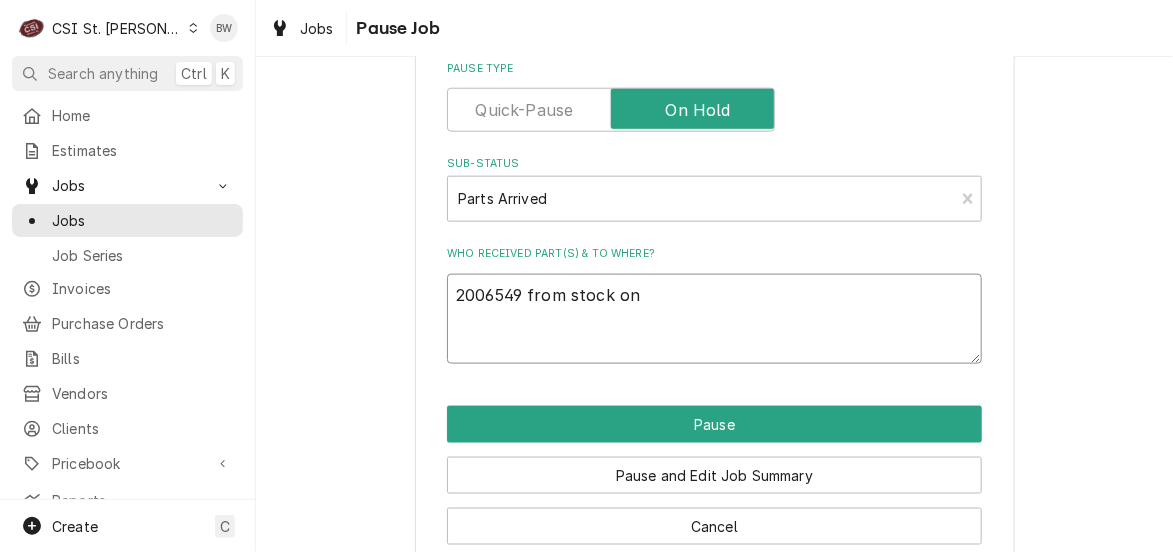 type on "x" 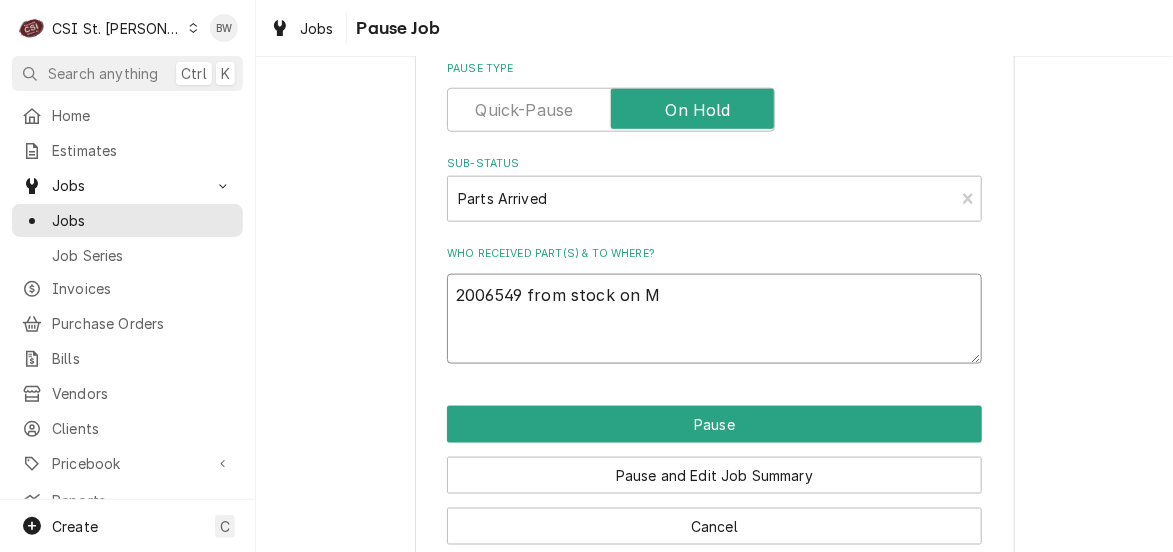 type on "x" 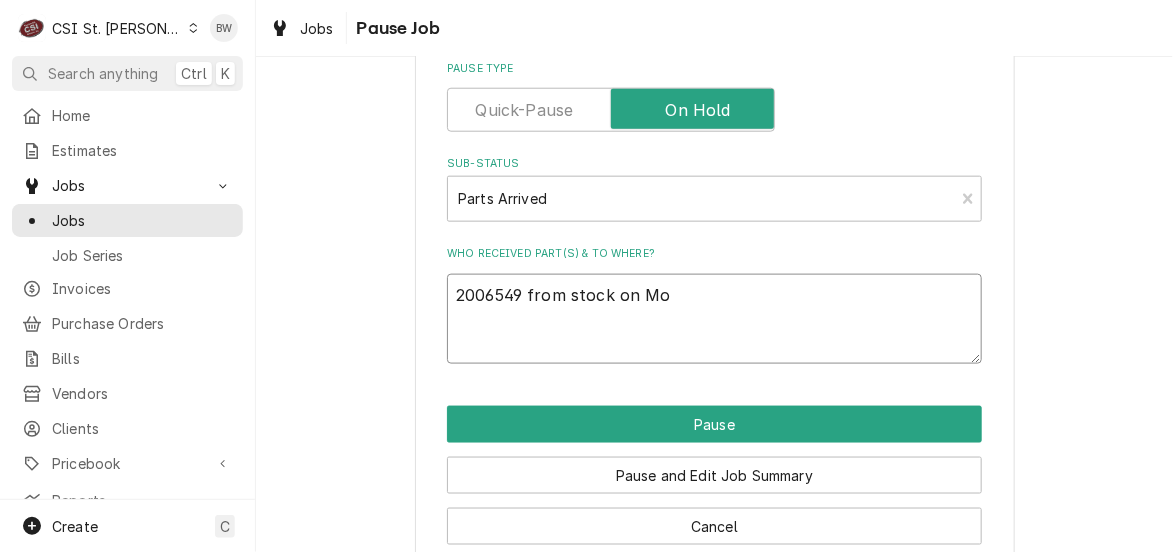 type on "x" 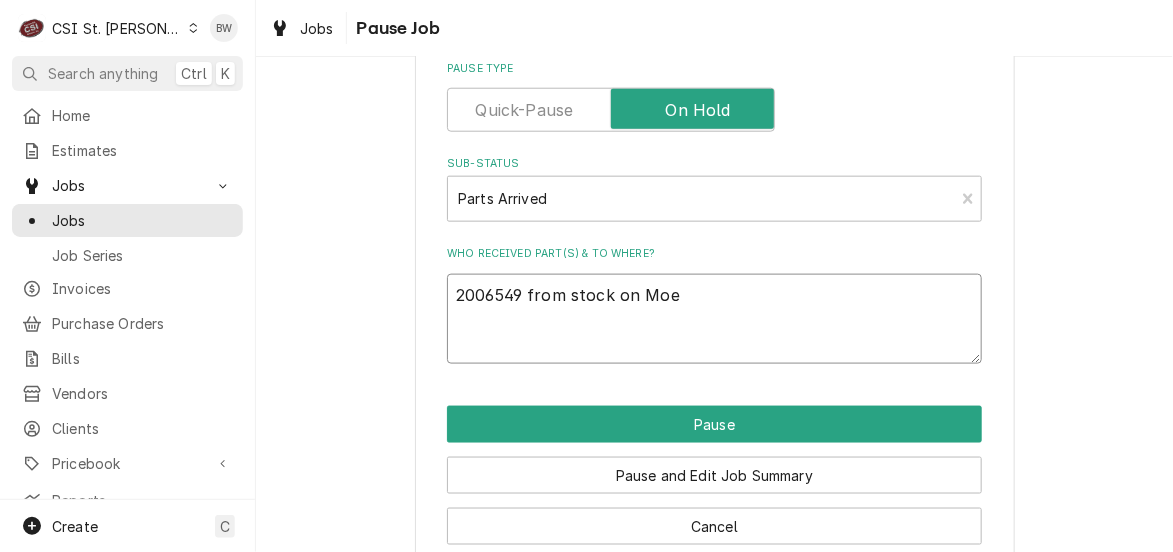 type on "x" 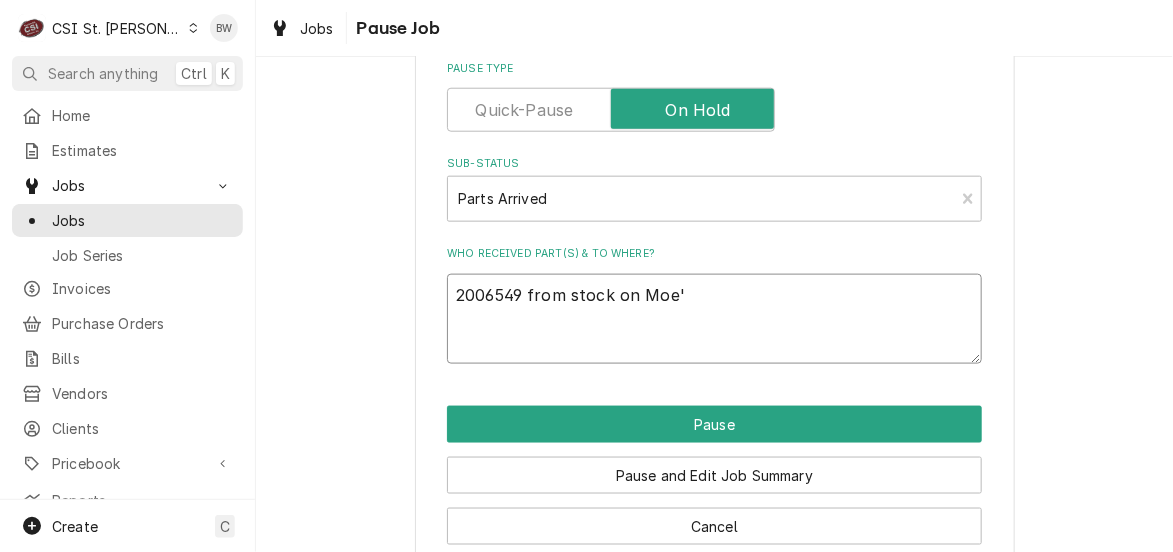 type on "x" 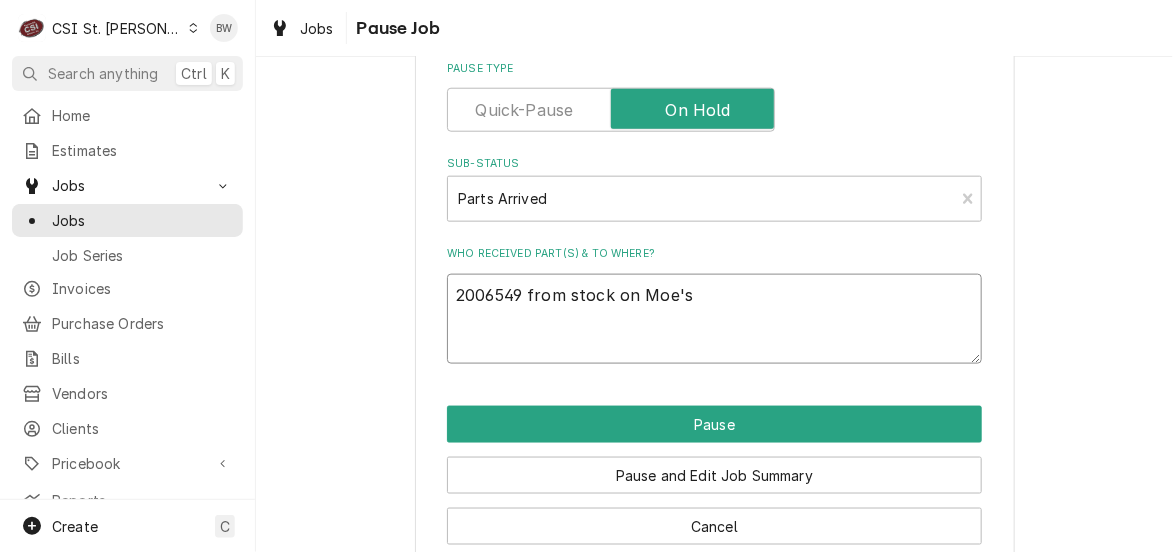 type on "x" 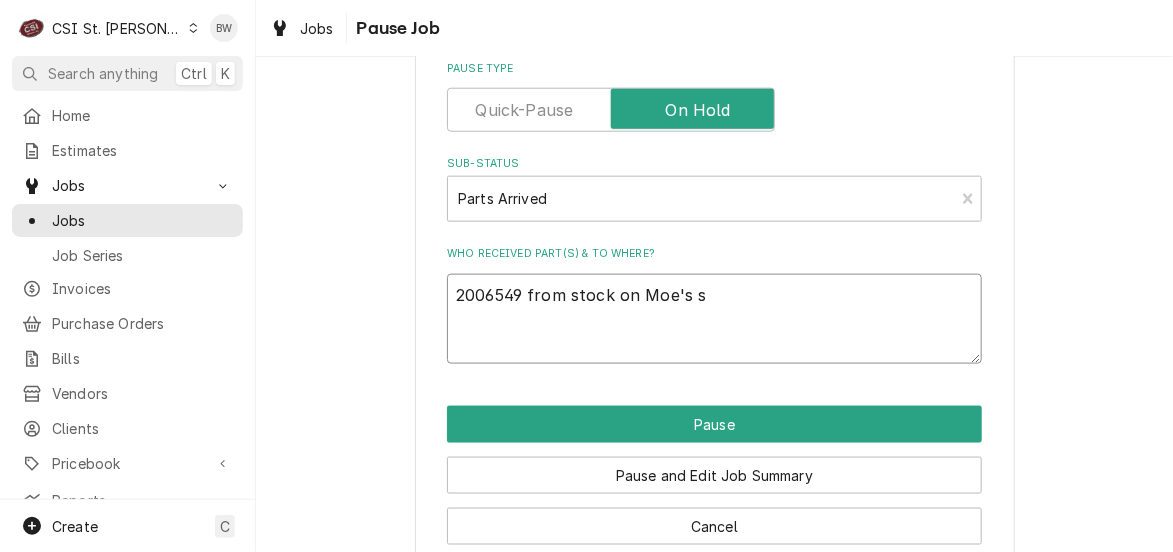 type on "x" 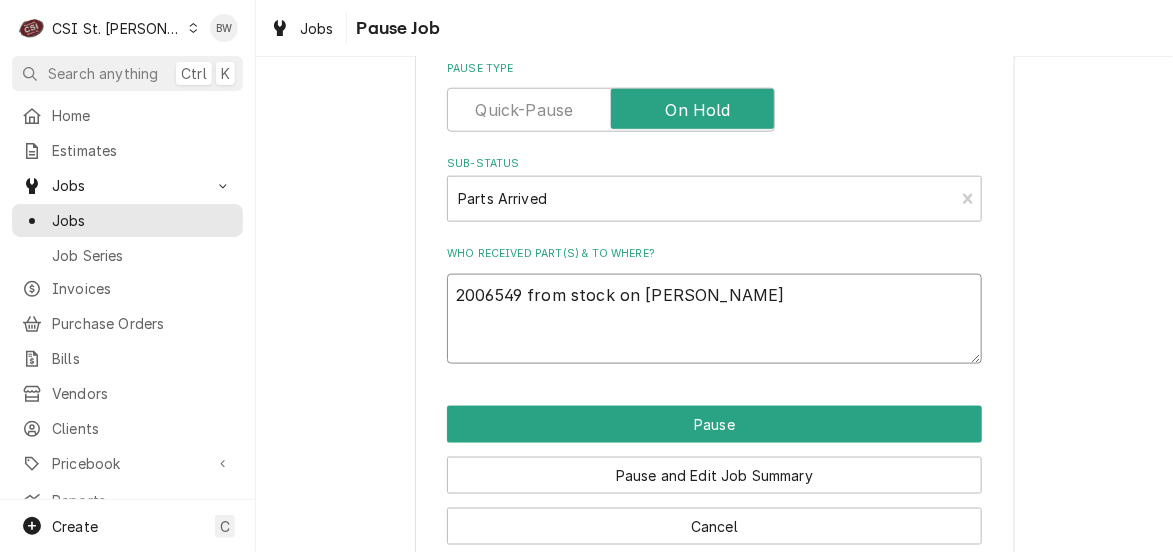 type on "x" 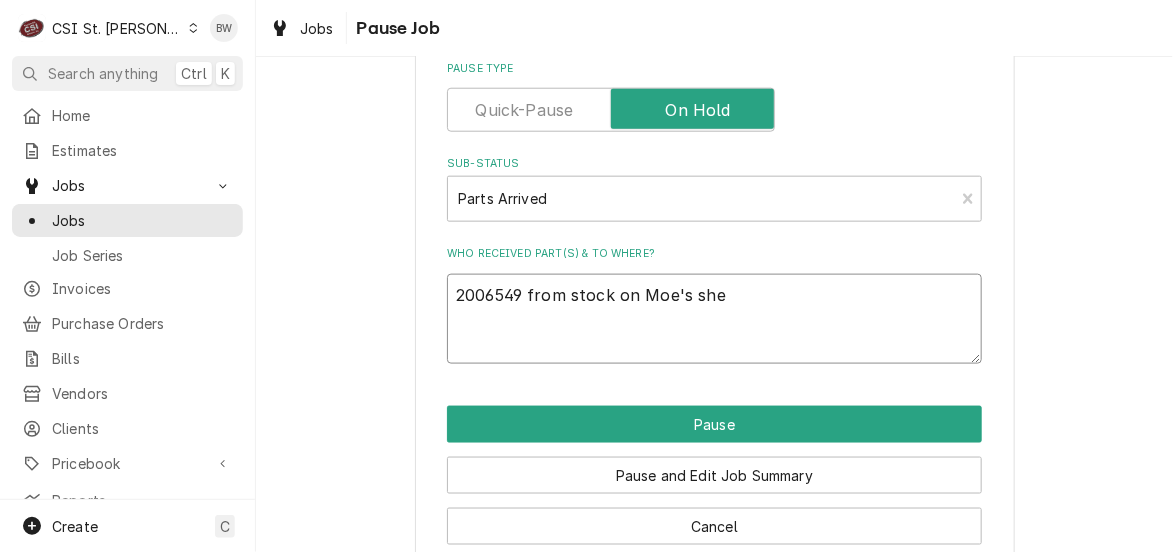 type on "x" 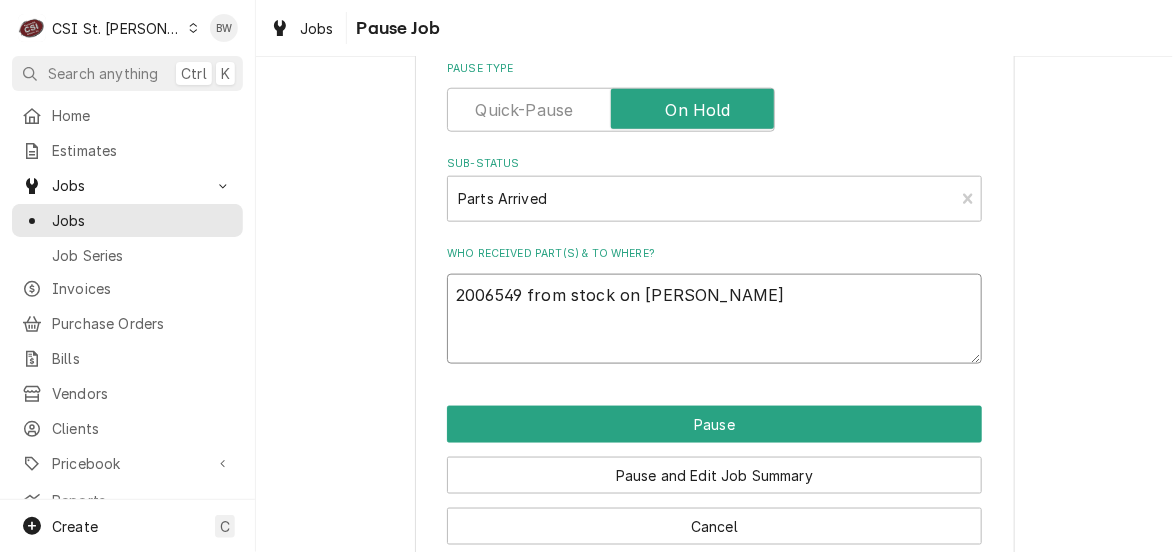 type on "x" 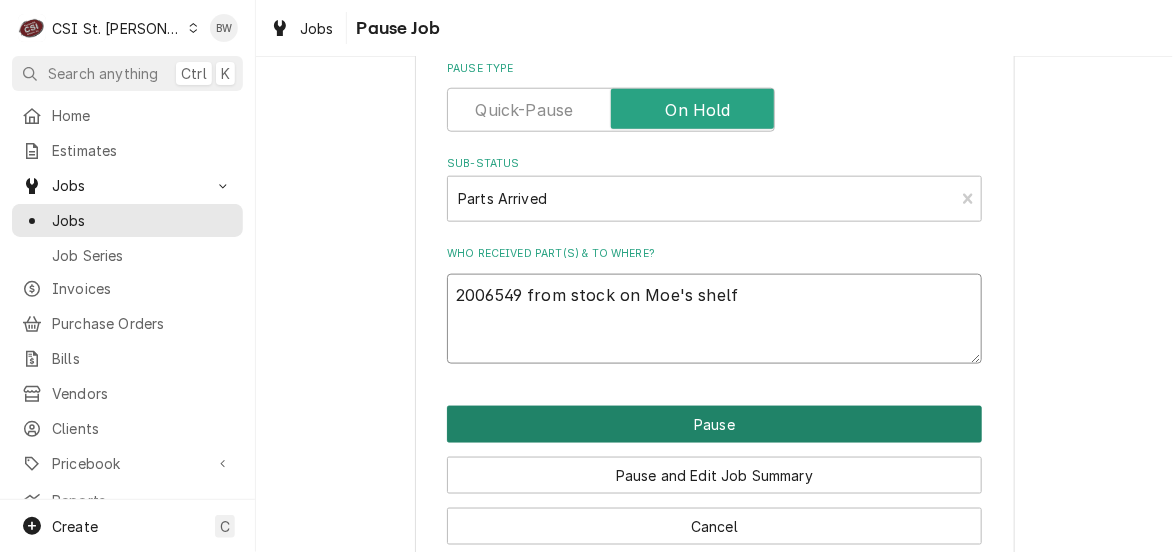 type on "2006549 from stock on Moe's shelf" 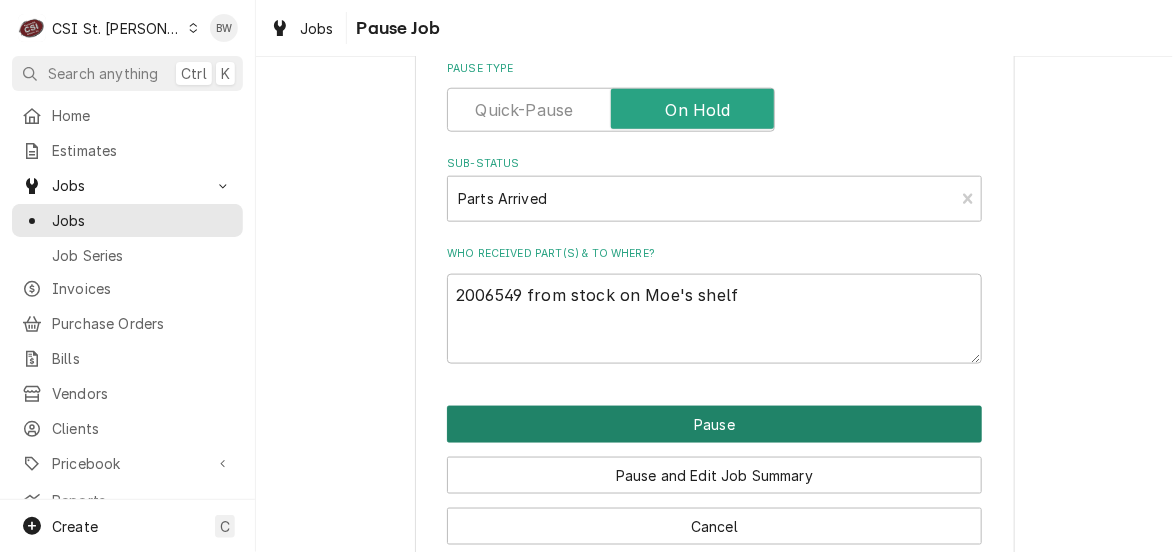 click on "Pause" at bounding box center (714, 424) 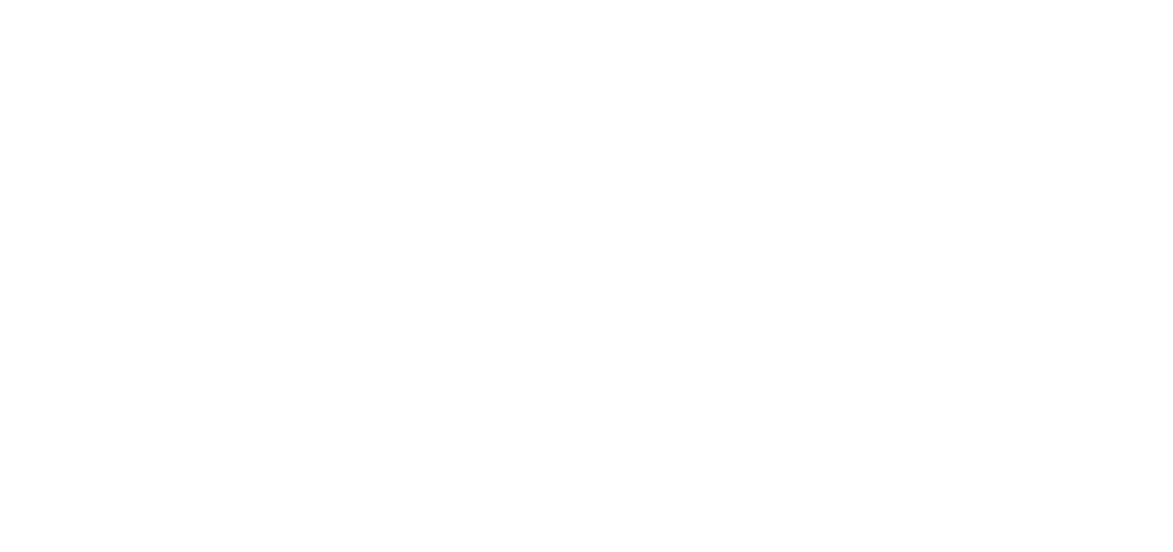 scroll, scrollTop: 0, scrollLeft: 0, axis: both 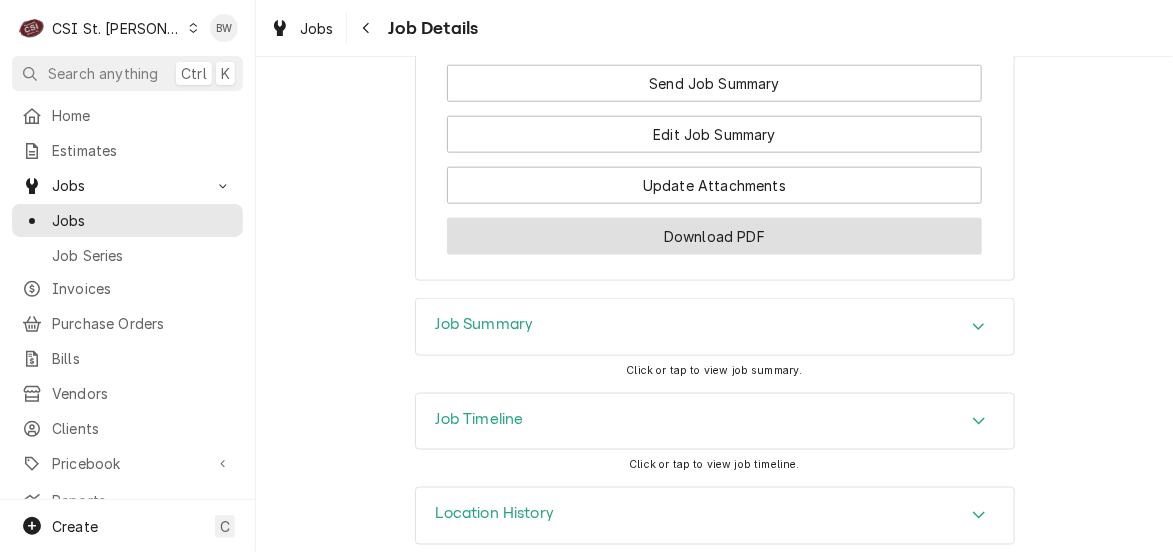click on "Download PDF" at bounding box center [714, 236] 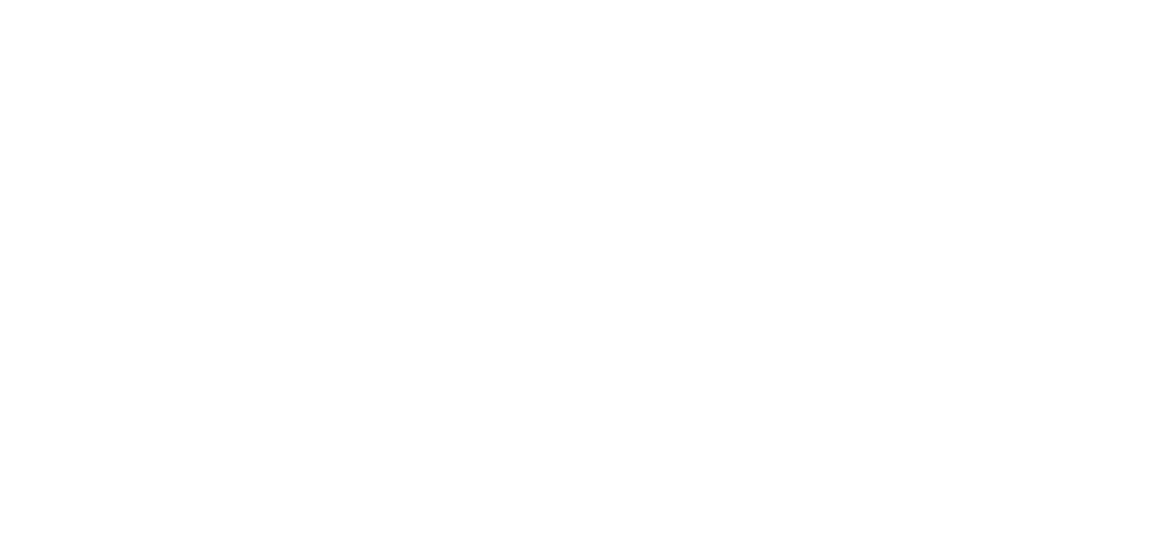 scroll, scrollTop: 0, scrollLeft: 0, axis: both 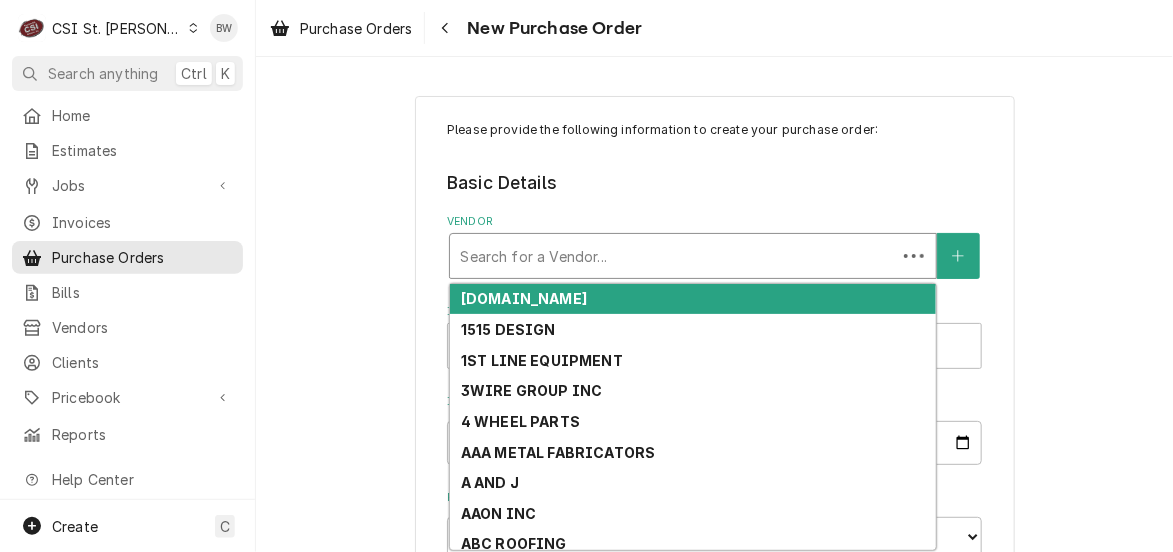 click at bounding box center (673, 256) 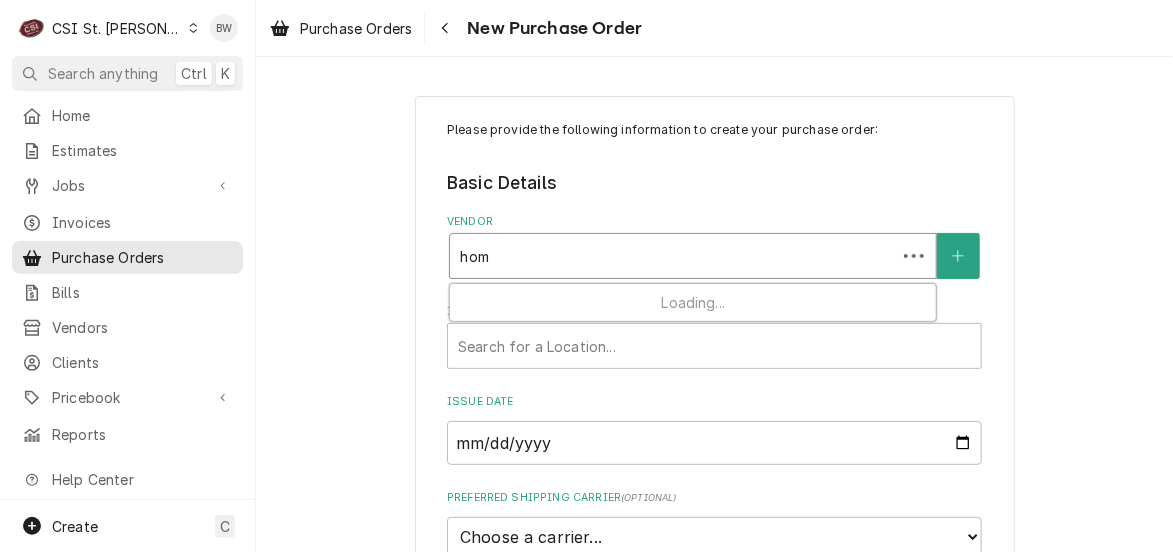 type on "home" 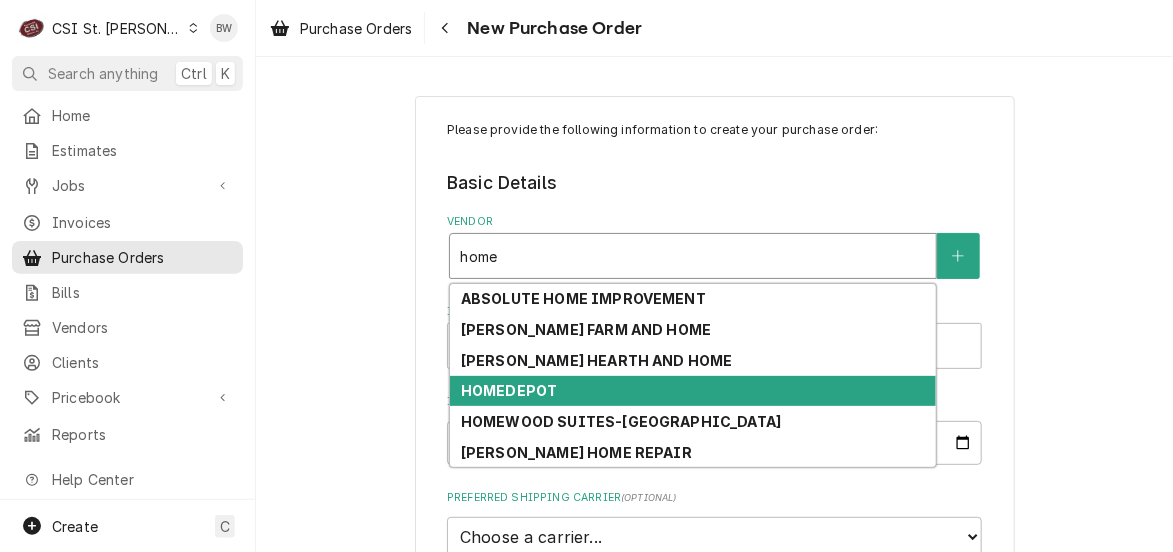 click on "HOMEDEPOT" at bounding box center (509, 390) 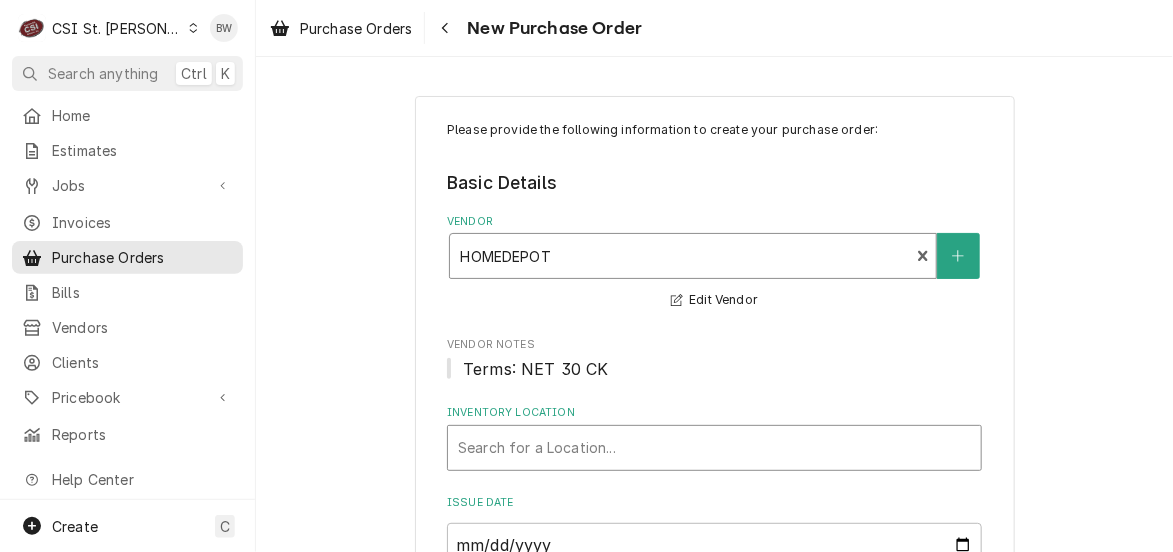 click at bounding box center (714, 448) 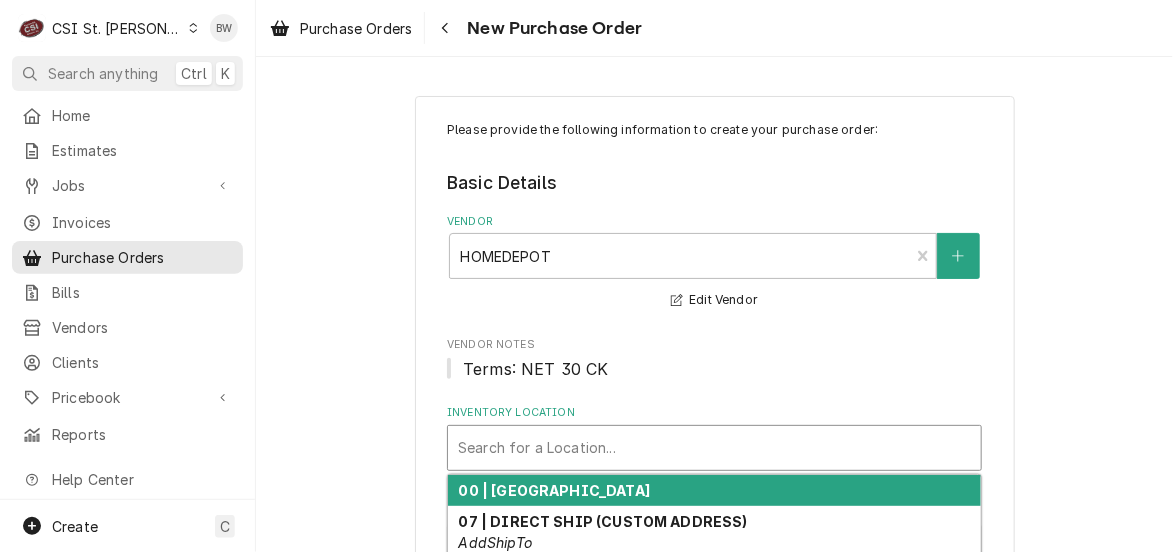 click on "00 | STL WAREHOUSE" at bounding box center [555, 490] 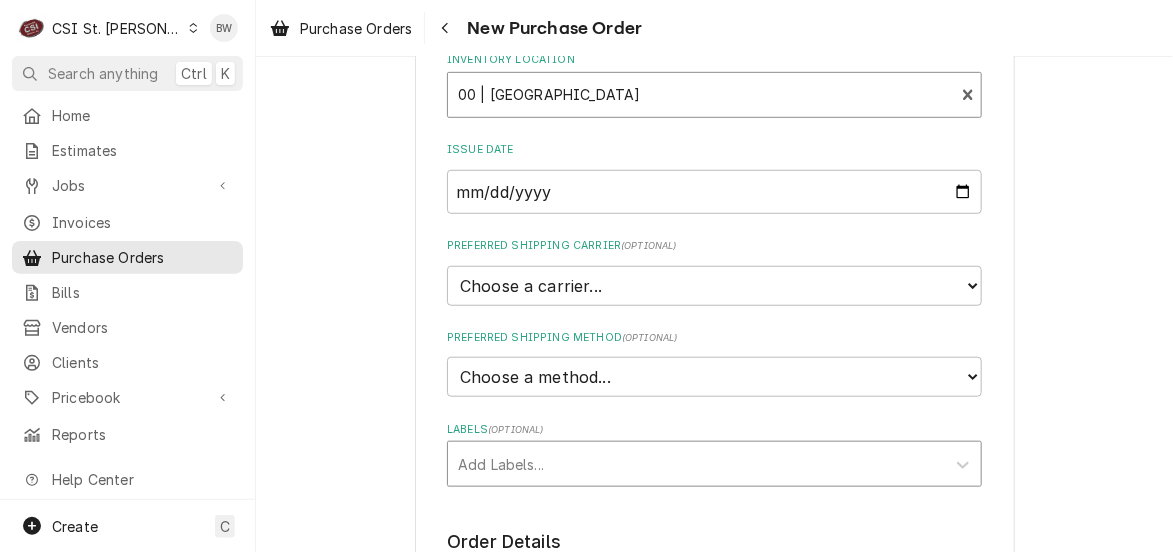 scroll, scrollTop: 400, scrollLeft: 0, axis: vertical 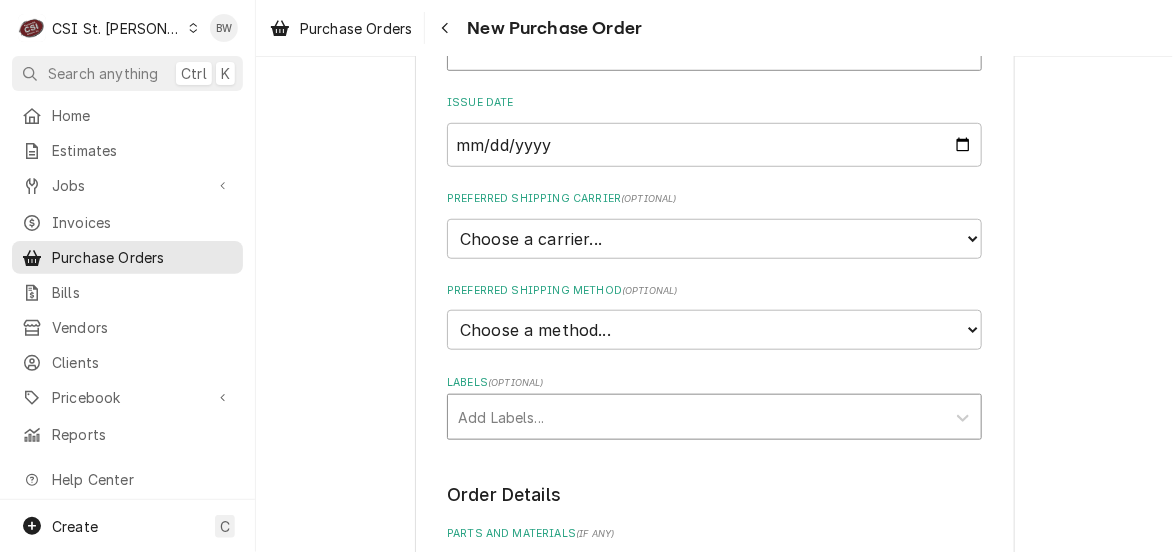 click at bounding box center [696, 417] 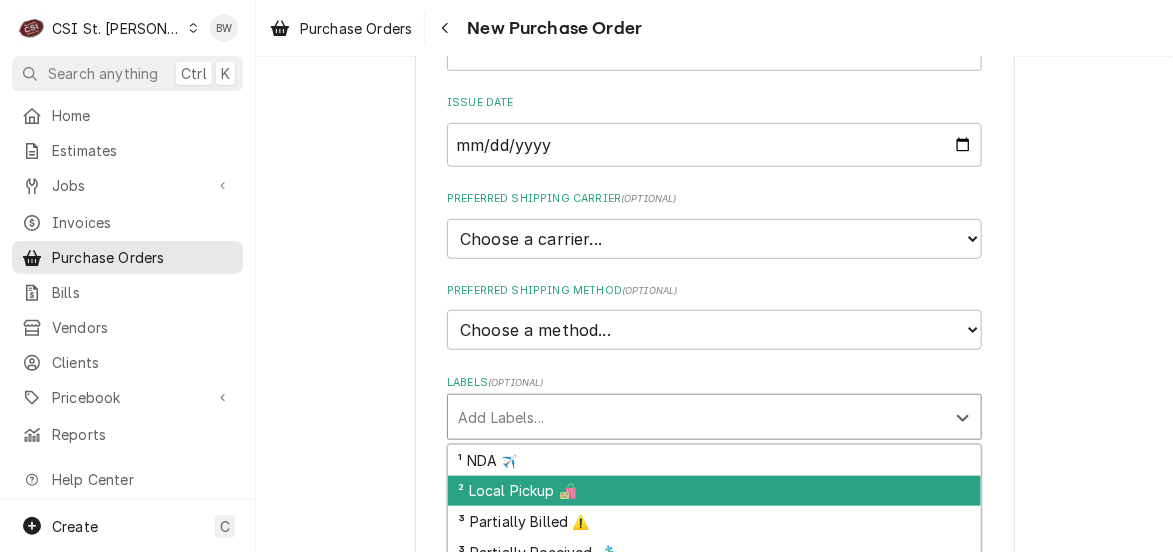 click on "² Local Pickup 🛍️" at bounding box center [714, 491] 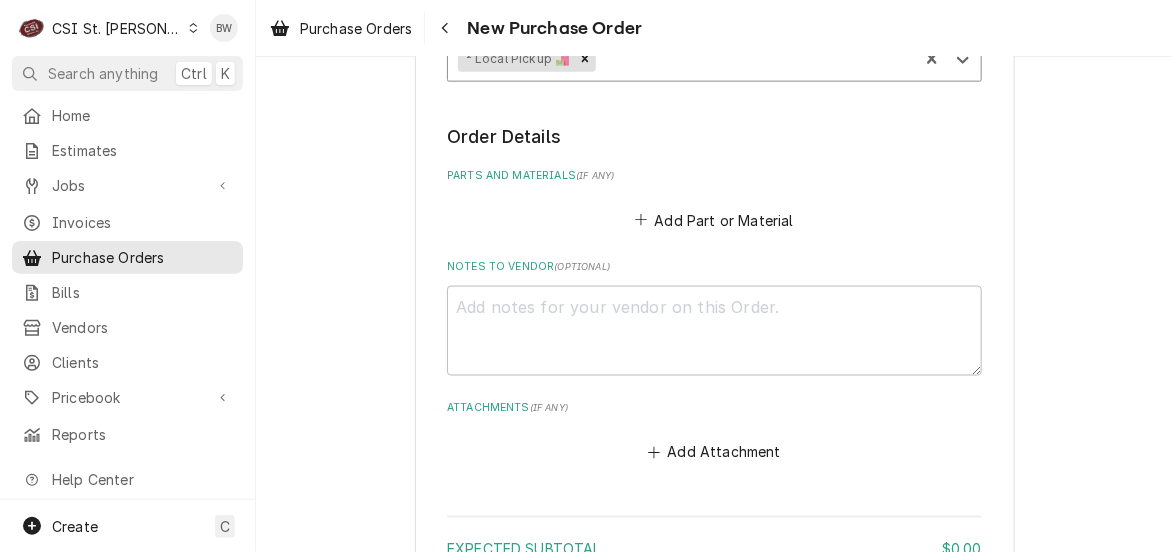 scroll, scrollTop: 800, scrollLeft: 0, axis: vertical 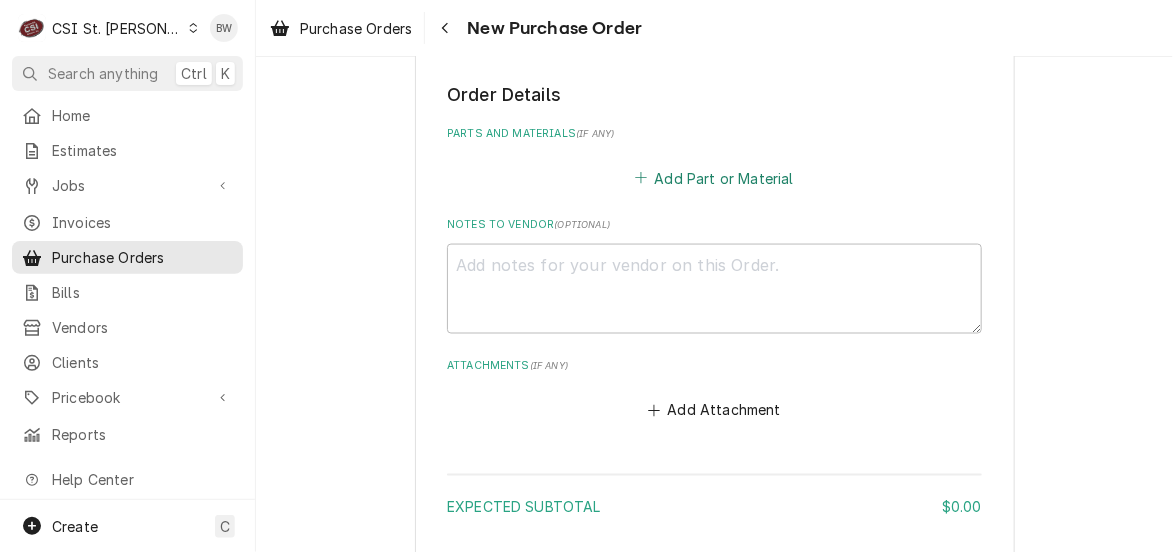 click on "Add Part or Material" at bounding box center (714, 178) 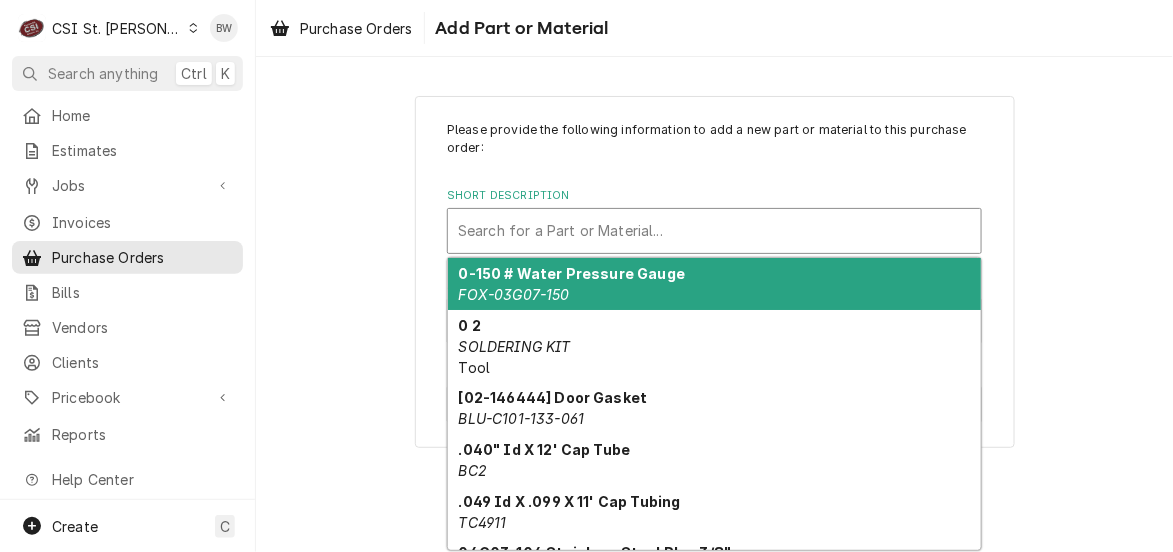 click at bounding box center (714, 231) 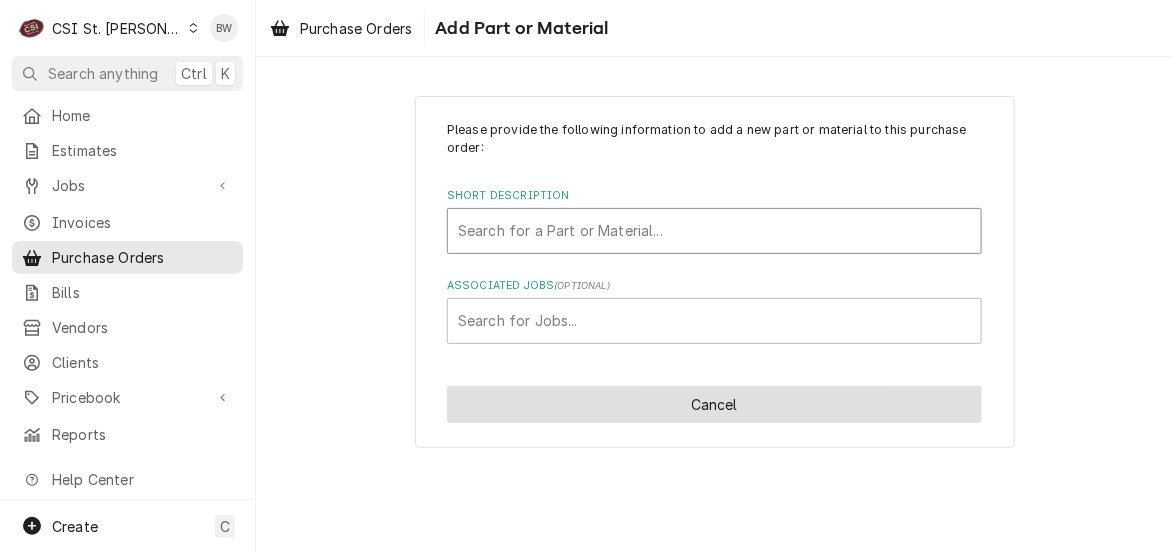 click on "Cancel" at bounding box center [714, 404] 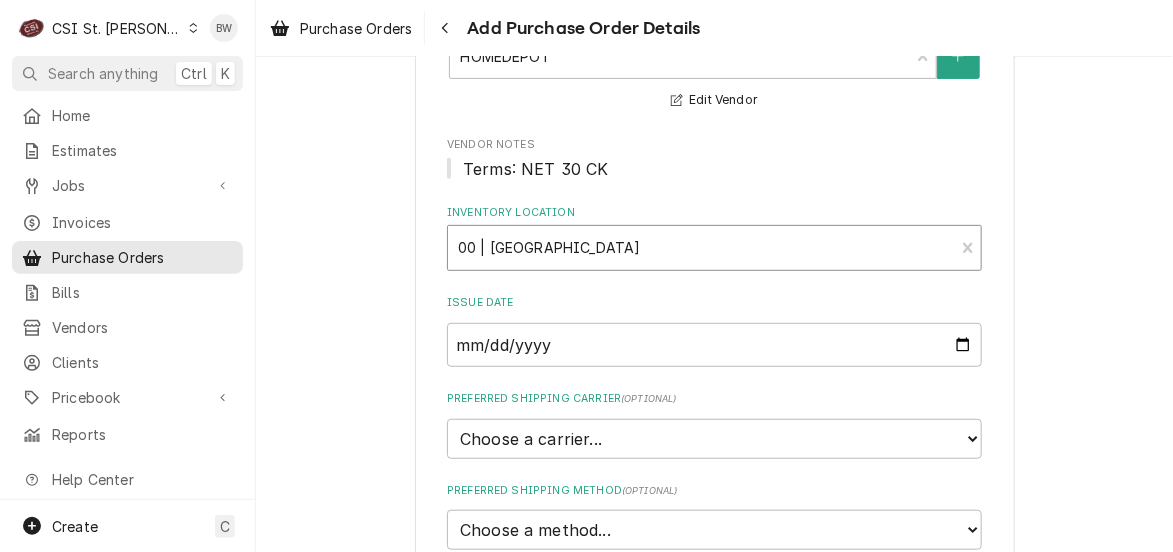 scroll, scrollTop: 0, scrollLeft: 0, axis: both 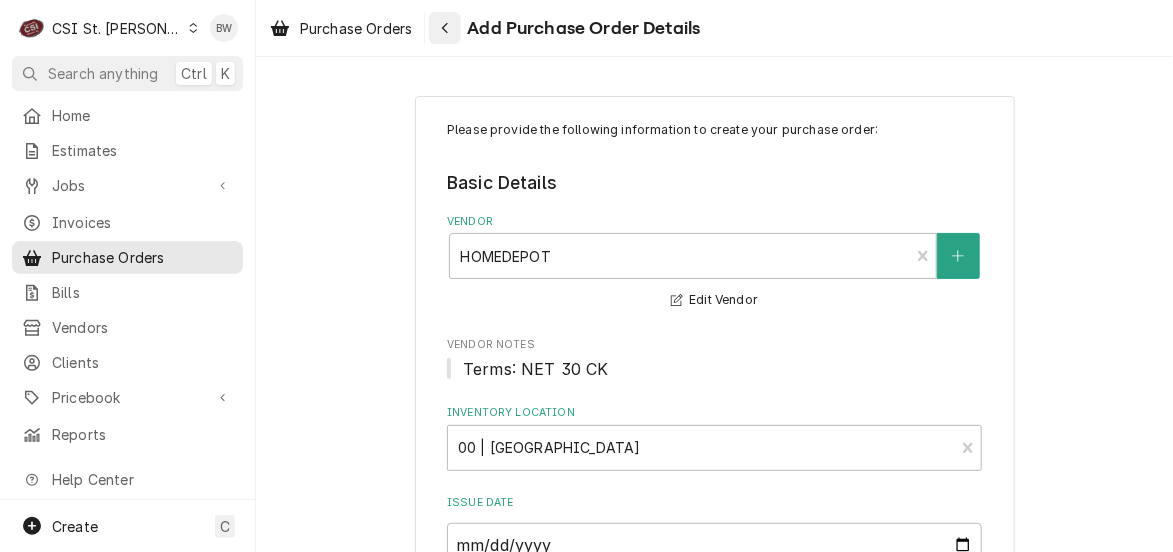 click at bounding box center (445, 28) 